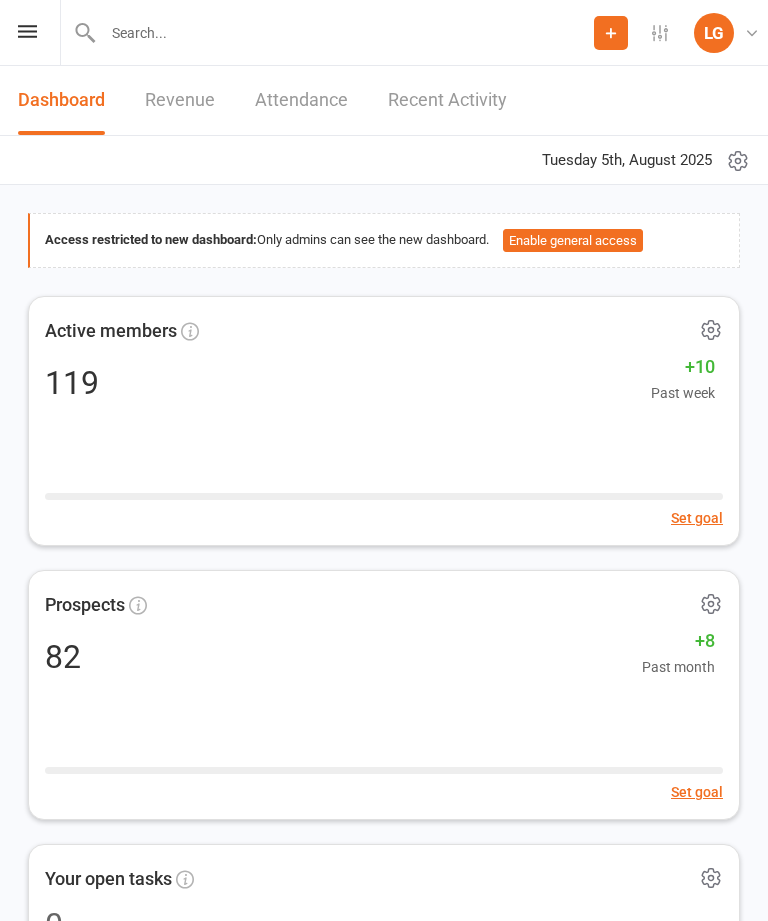 scroll, scrollTop: 0, scrollLeft: 0, axis: both 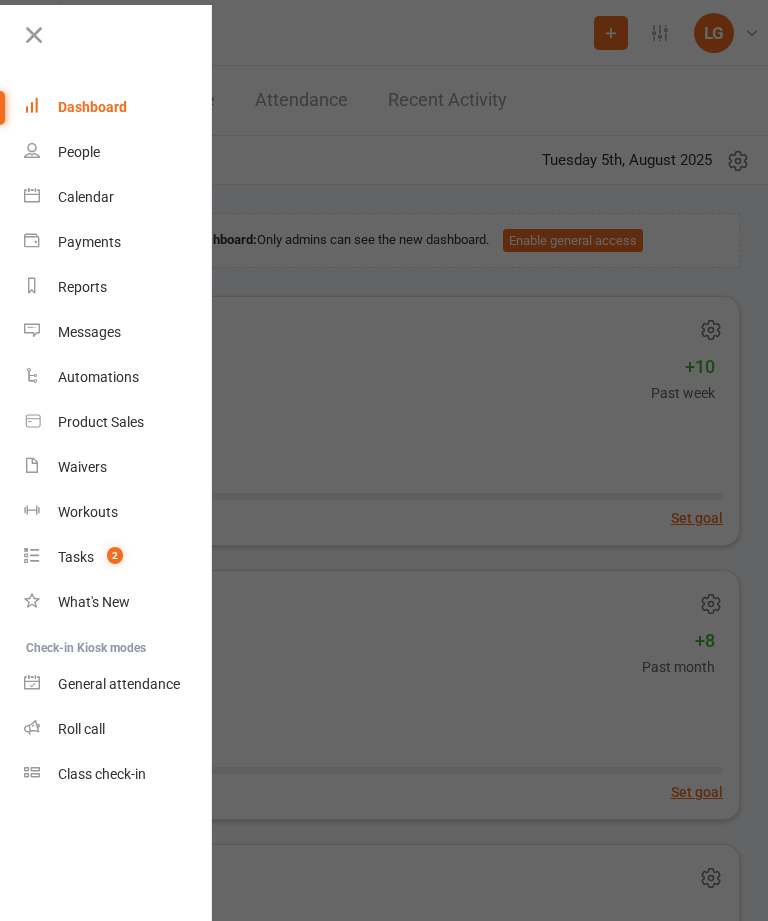 click at bounding box center [34, 35] 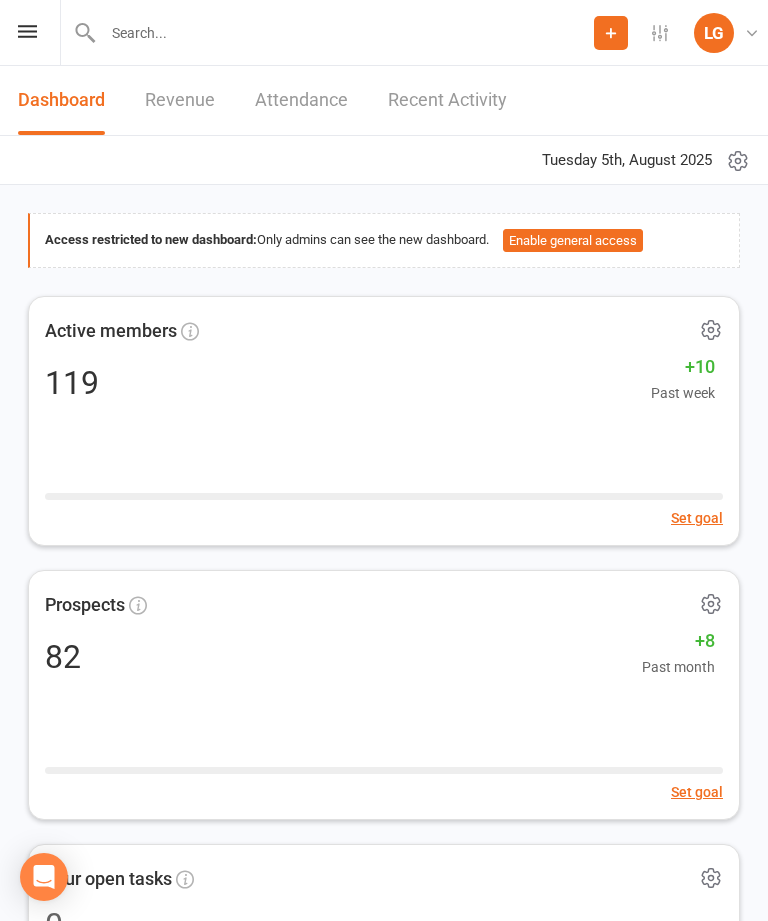 click at bounding box center (27, 31) 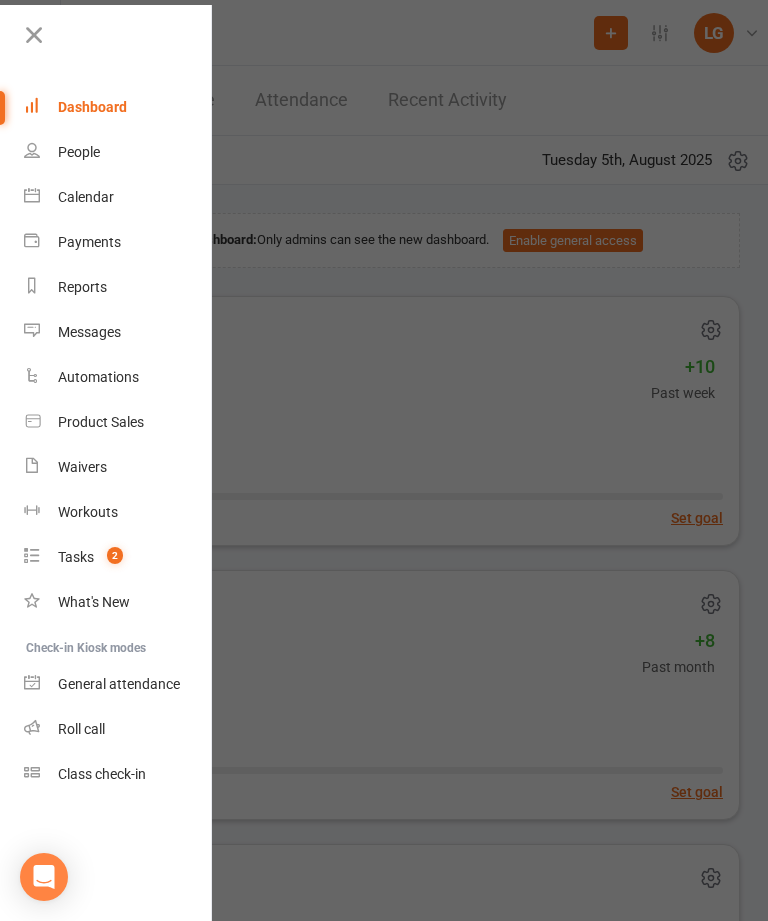 click on "Calendar" at bounding box center [118, 197] 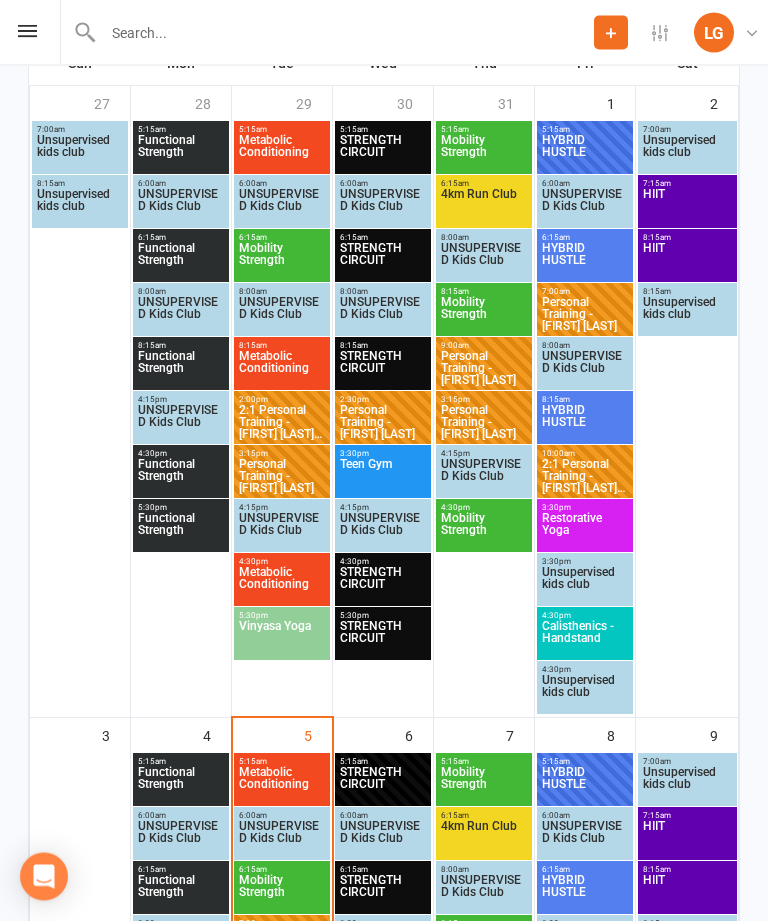 scroll, scrollTop: 356, scrollLeft: 0, axis: vertical 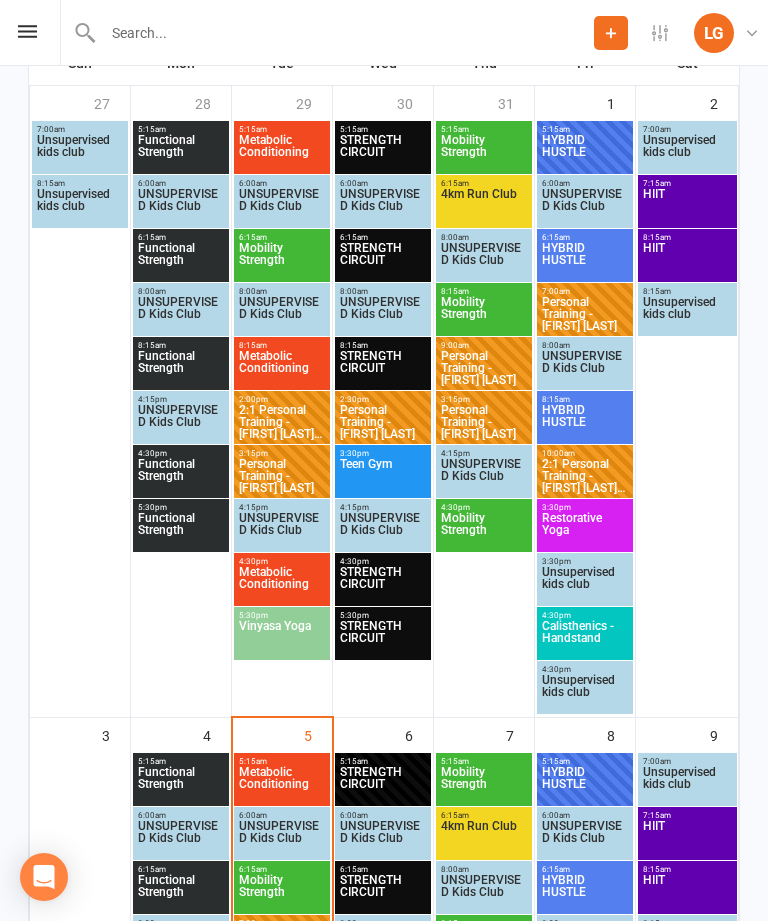 click on "Metabolic Conditioning" at bounding box center [282, 784] 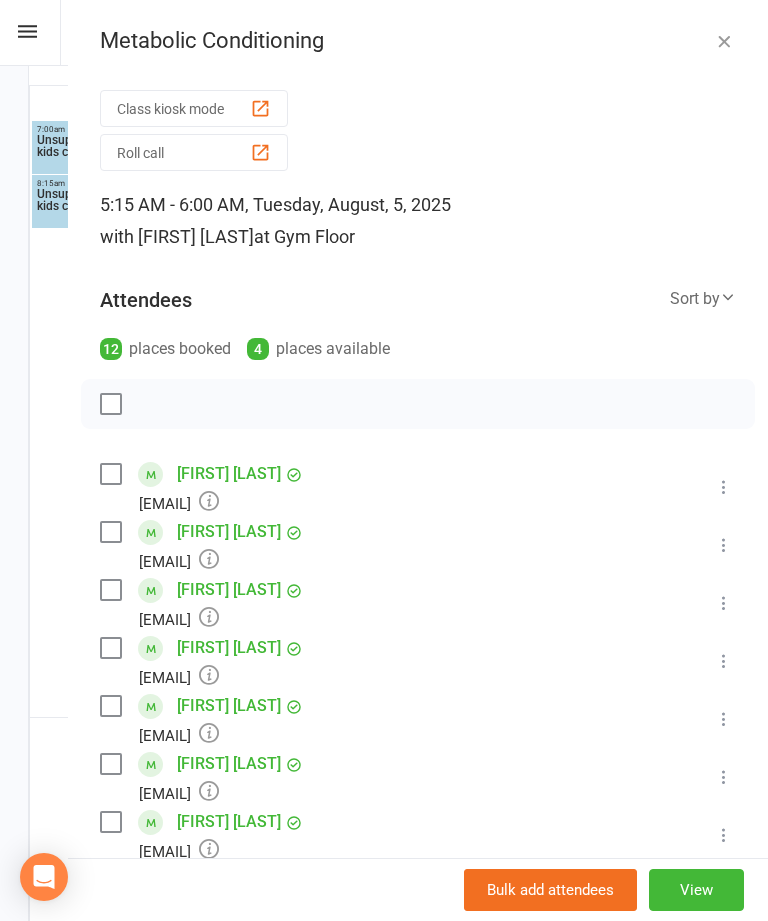 click on "Metabolic Conditioning Class kiosk mode  Roll call  5:15 AM - 6:00 AM, Tuesday, August, 5, 2025 with Wil barker  at  Gym Floor  Attendees  12  places booked 4  places available Sort by  Last name  First name  Booking created    Daniela Aranguiz  Danielaaranguizs@gmail.com Booked More info  Remove  Check in  Mark absent  Send message  All bookings for series    Giulia Bertoglio  Giulia.bertoglio9@gmail.com Booked More info  Remove  Check in  Mark absent  Send message  All bookings for series    Sophie Black  Sophieblack17@gmail.com Booked More info  Remove  Check in  Mark absent  Send message  All bookings for series    Shainaye Cahill  Shainaye.cahill@hotmail.com Booked More info  Remove  Check in  Mark absent  Send message  All bookings for series    Bianca Howard  howardbjh90@gmail.com Booked More info  Remove  Check in  Mark absent  Send message  All bookings for series    Clair Kennedy  clair.kennedy@outlook.com.au Booked More info  Remove  Check in  Mark absent  Send message  All bookings for series" at bounding box center (418, 460) 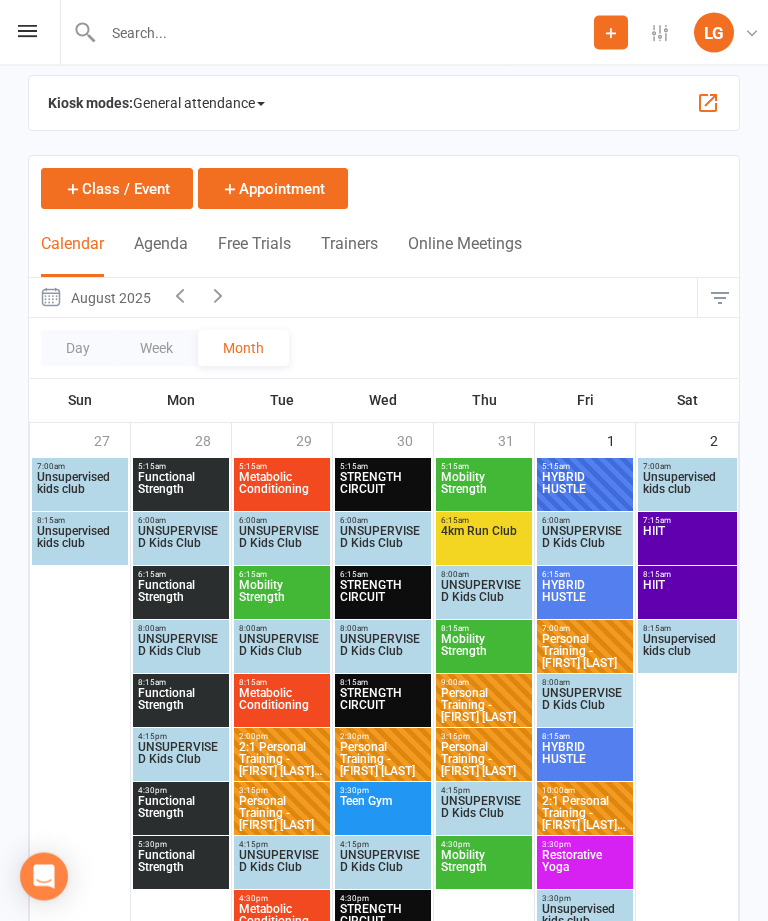 scroll, scrollTop: 0, scrollLeft: 0, axis: both 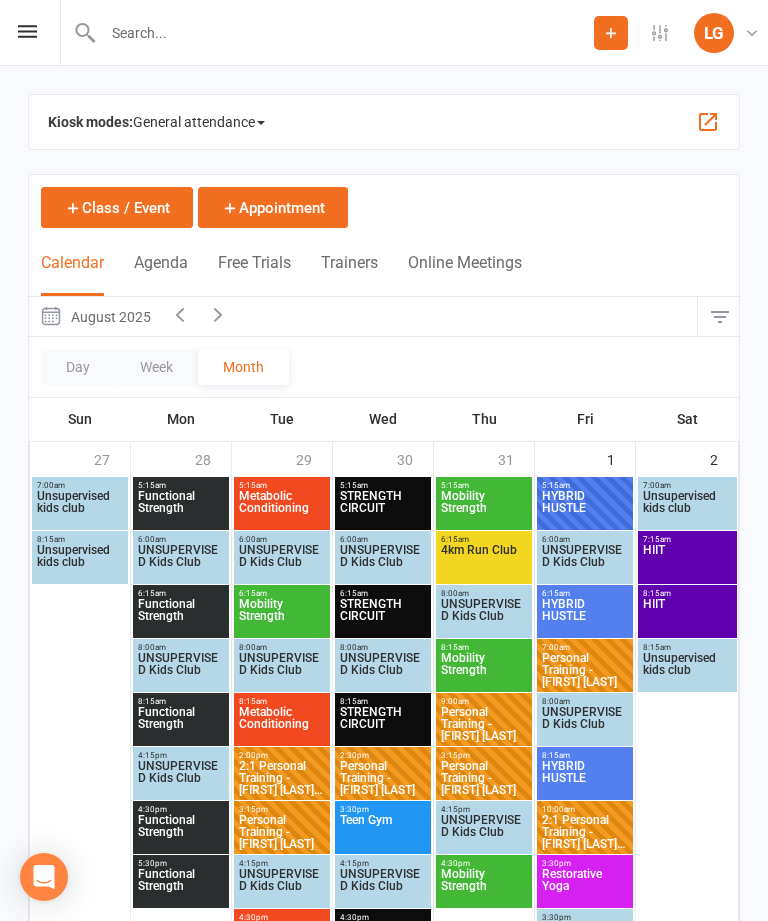 click on "Mobility Strength" at bounding box center (282, 616) 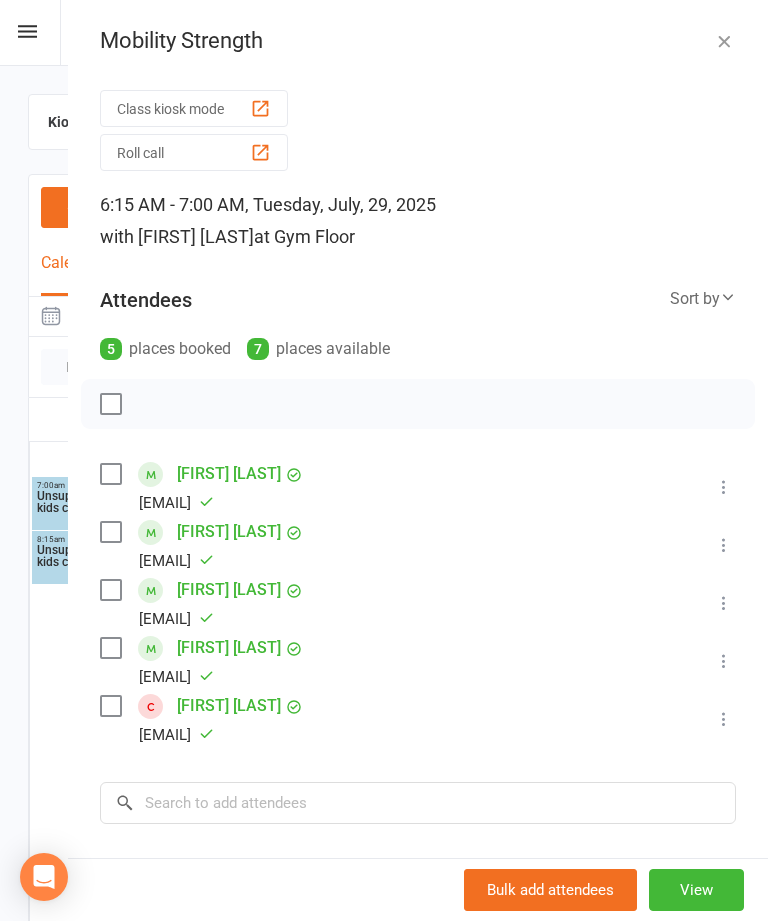 click at bounding box center [724, 41] 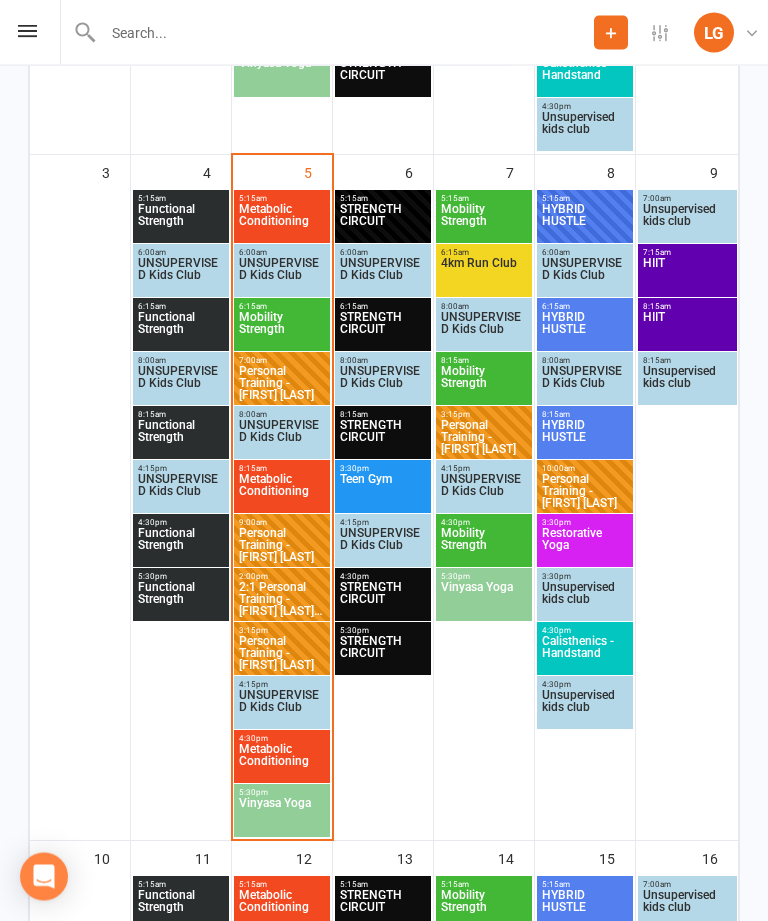 scroll, scrollTop: 922, scrollLeft: 0, axis: vertical 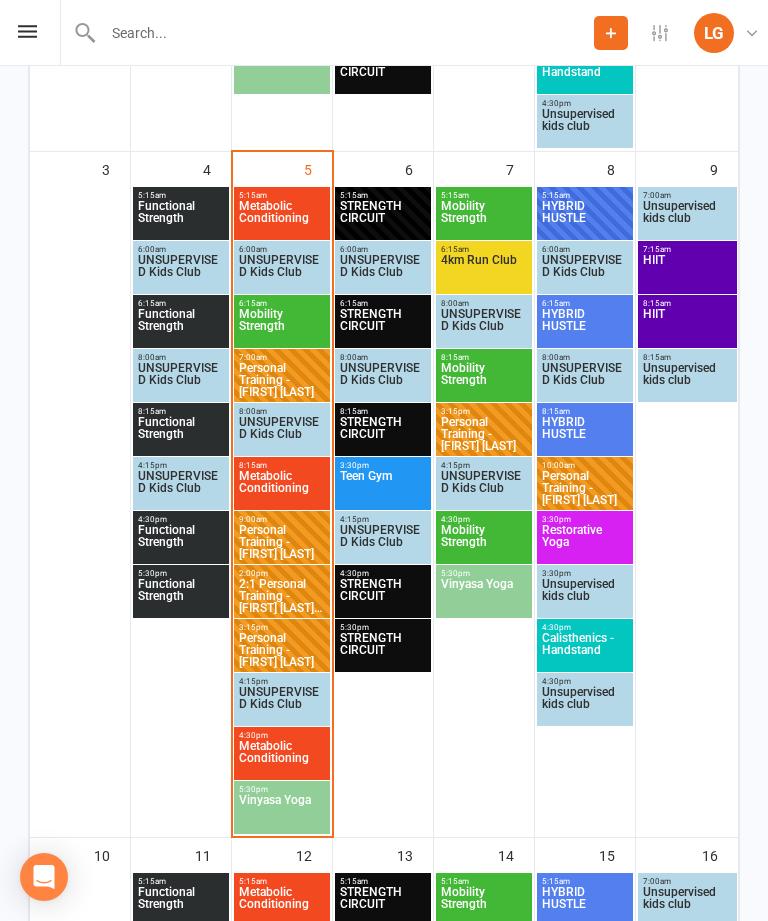 click on "Mobility Strength" at bounding box center (282, 326) 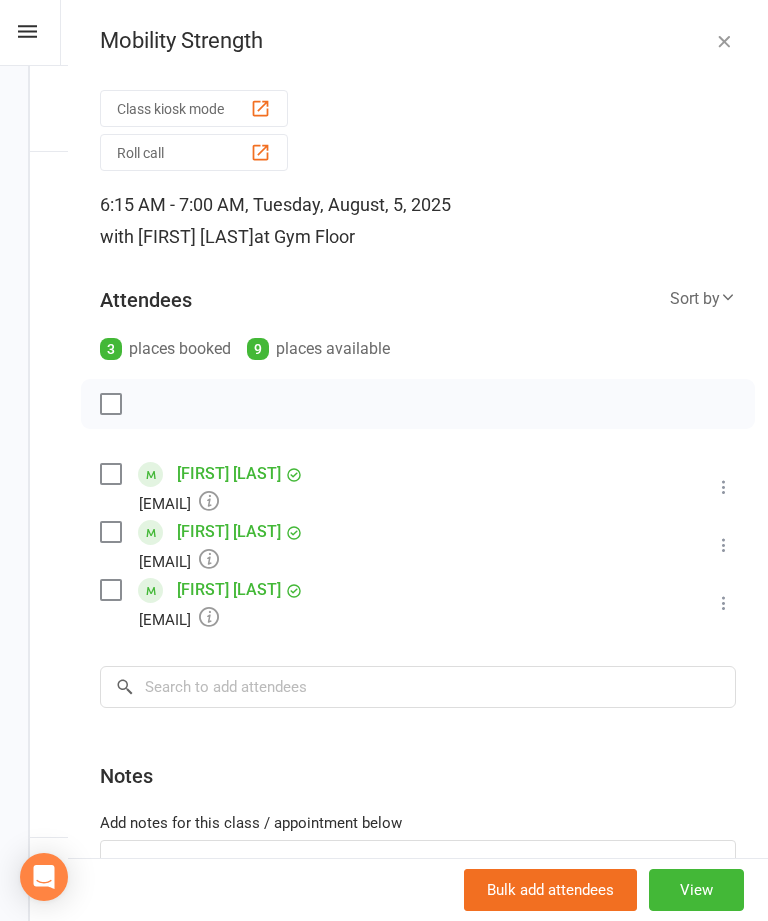 click at bounding box center [724, 41] 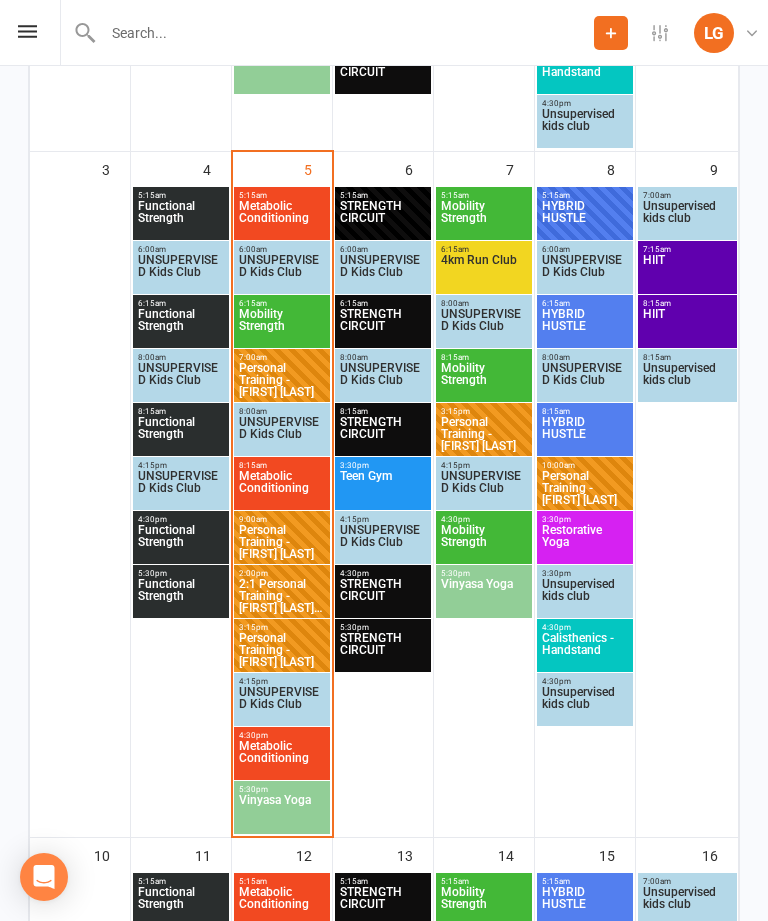 click on "Metabolic Conditioning" at bounding box center (282, 218) 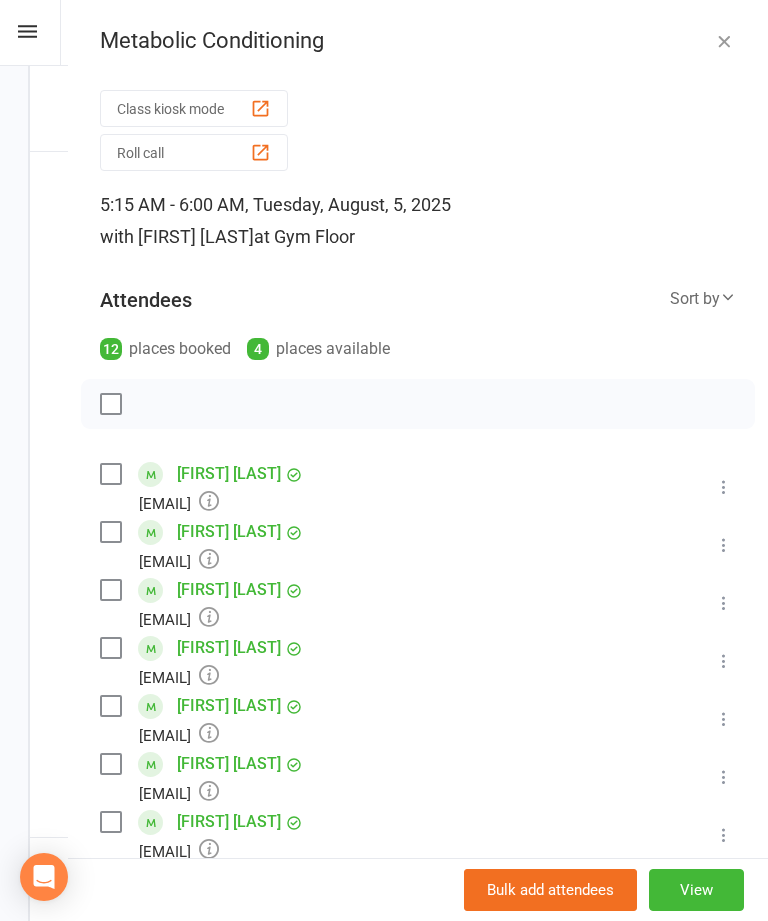 click at bounding box center [724, 41] 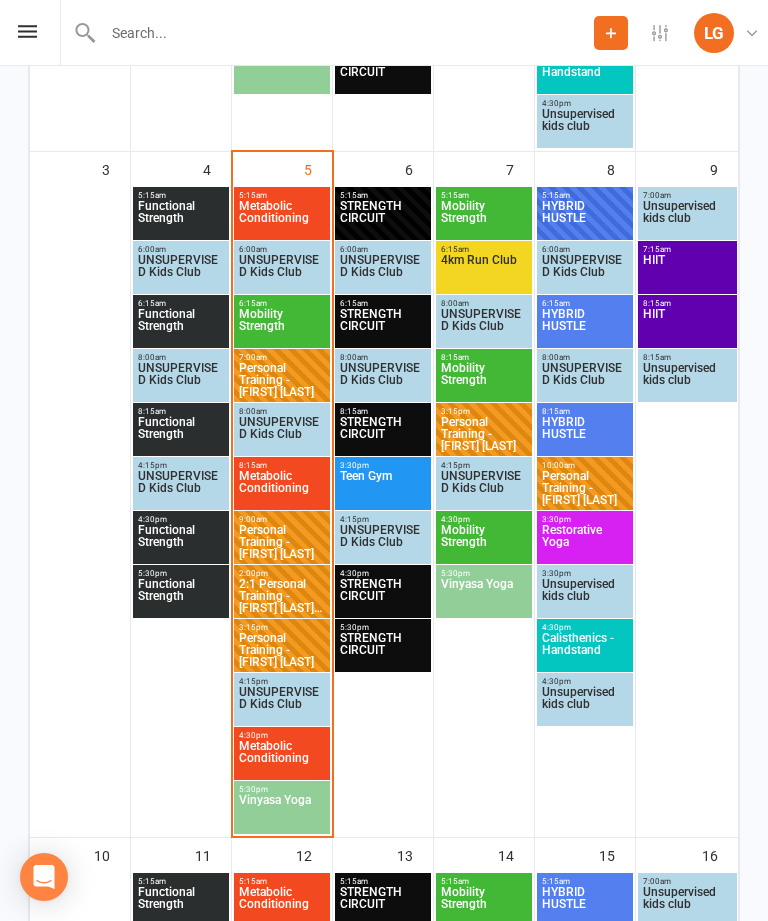 click on "Metabolic Conditioning" at bounding box center (282, 488) 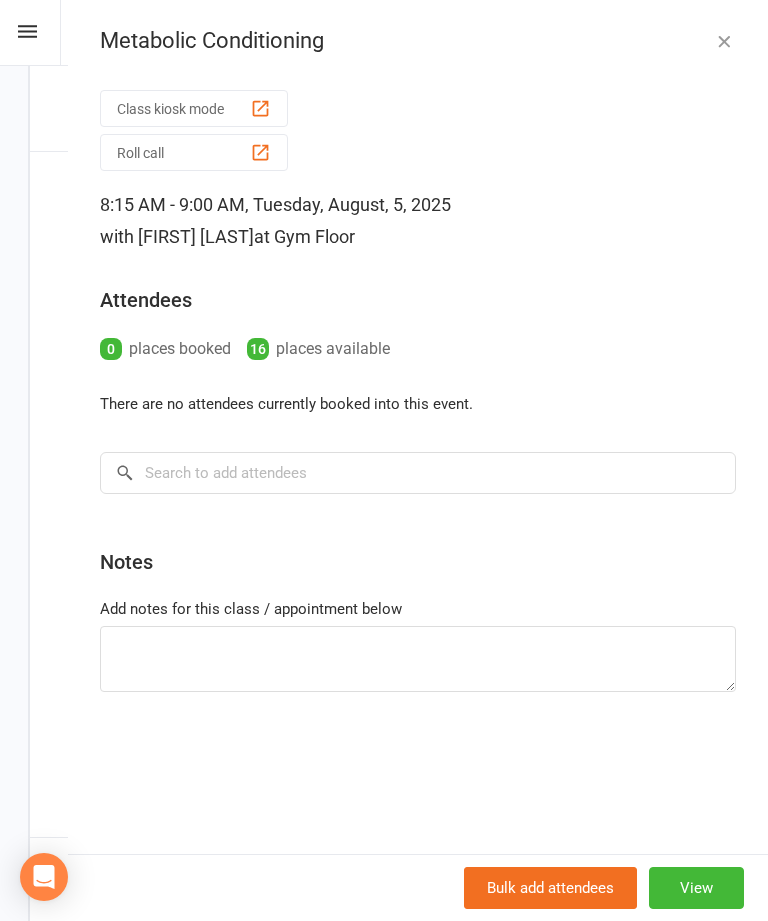 click on "Metabolic Conditioning Class kiosk mode  Roll call  8:15 AM - 9:00 AM, Tuesday, August, 5, 2025 with Wil barker  at  Gym Floor  Attendees  0  places booked 16  places available There are no attendees currently booked into this event. × No results
Notes  Add notes for this class / appointment below Bulk add attendees  View" at bounding box center [418, 460] 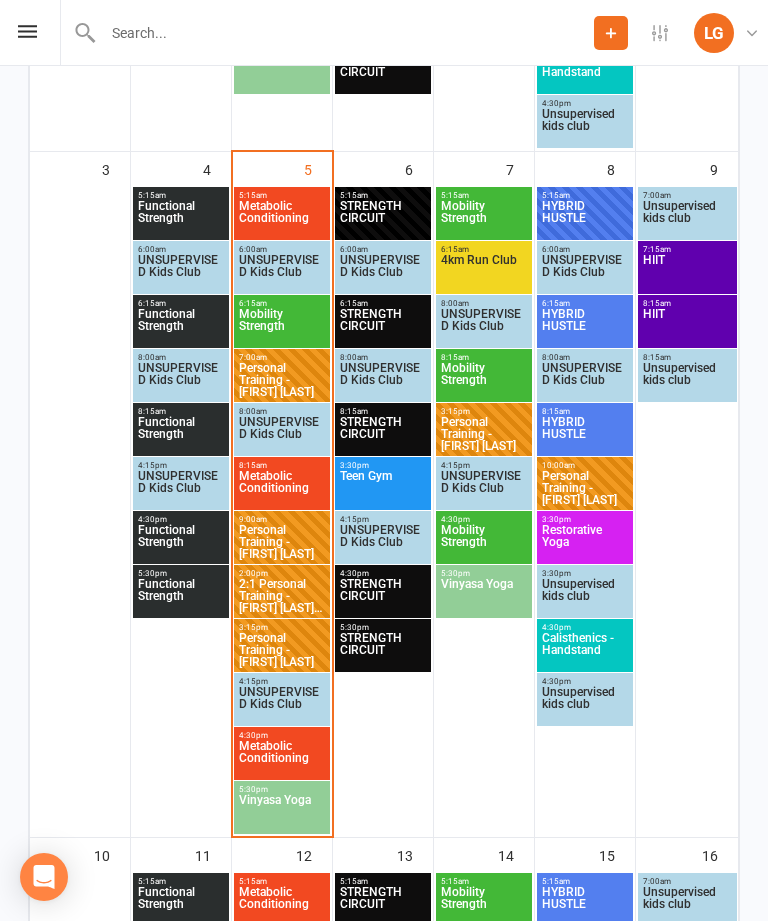 click on "Metabolic Conditioning" at bounding box center (282, 758) 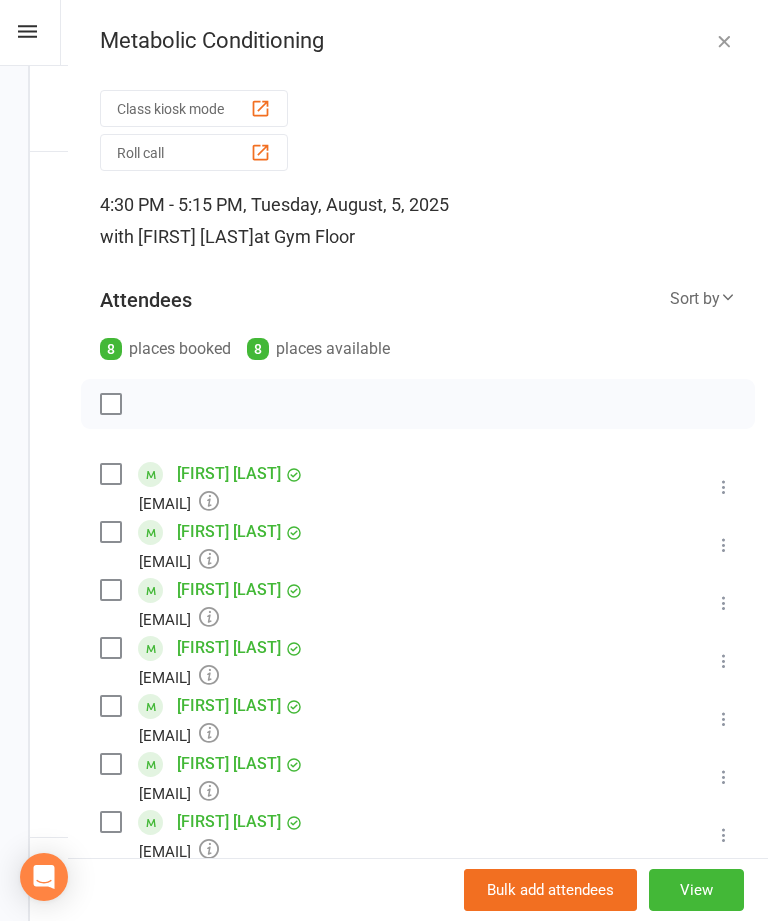 click at bounding box center [724, 41] 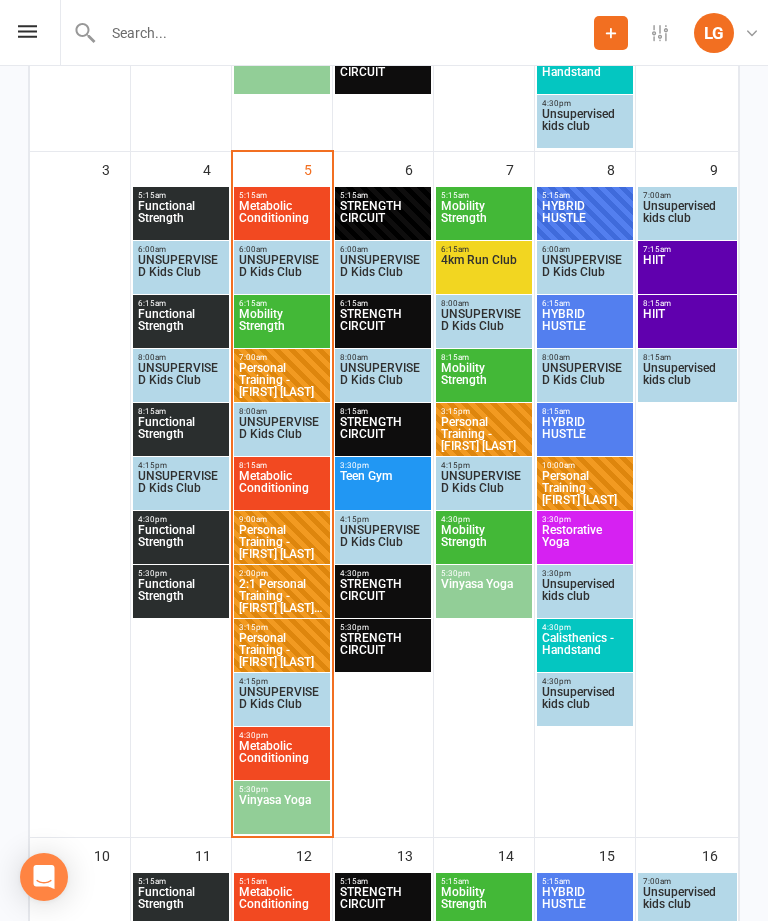 click on "Vinyasa Yoga" at bounding box center [282, 812] 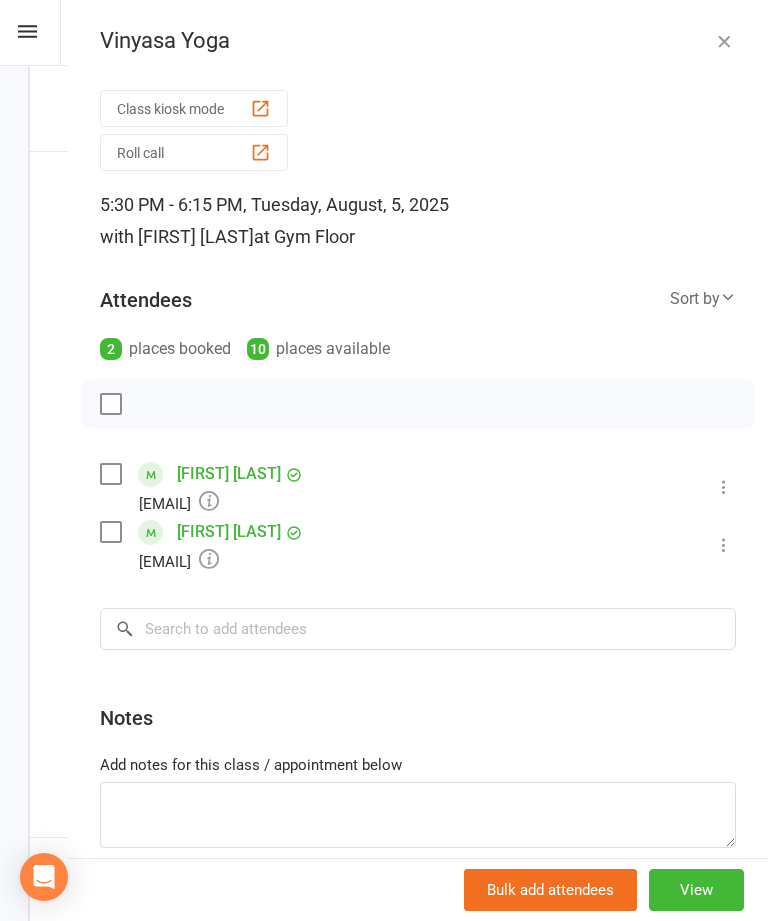 click at bounding box center (724, 41) 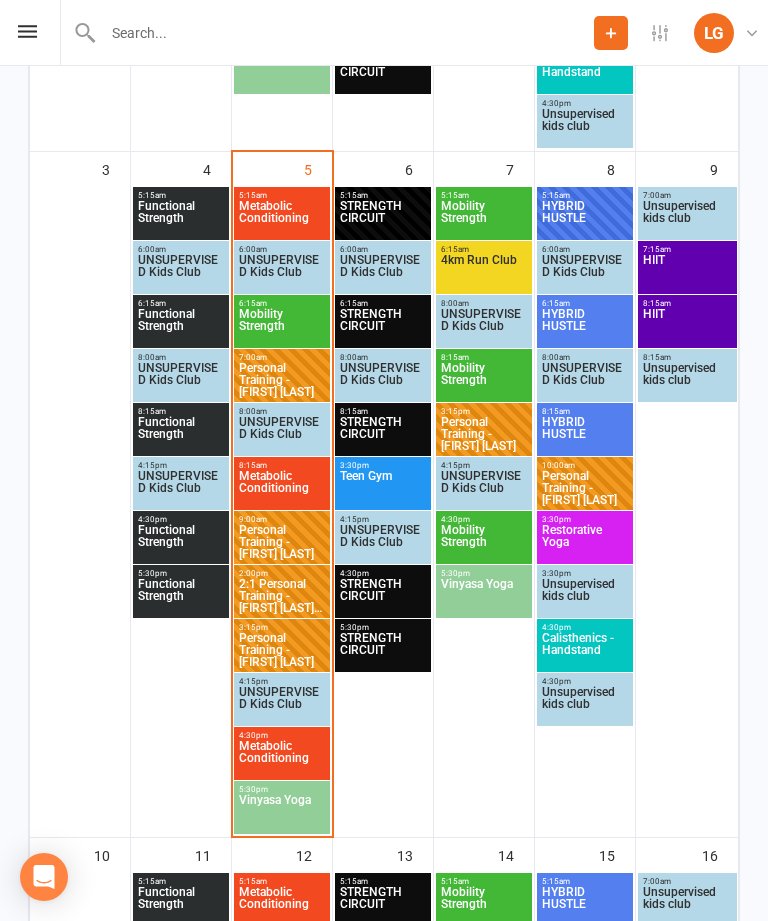 click on "STRENGTH CIRCUIT" at bounding box center (383, 650) 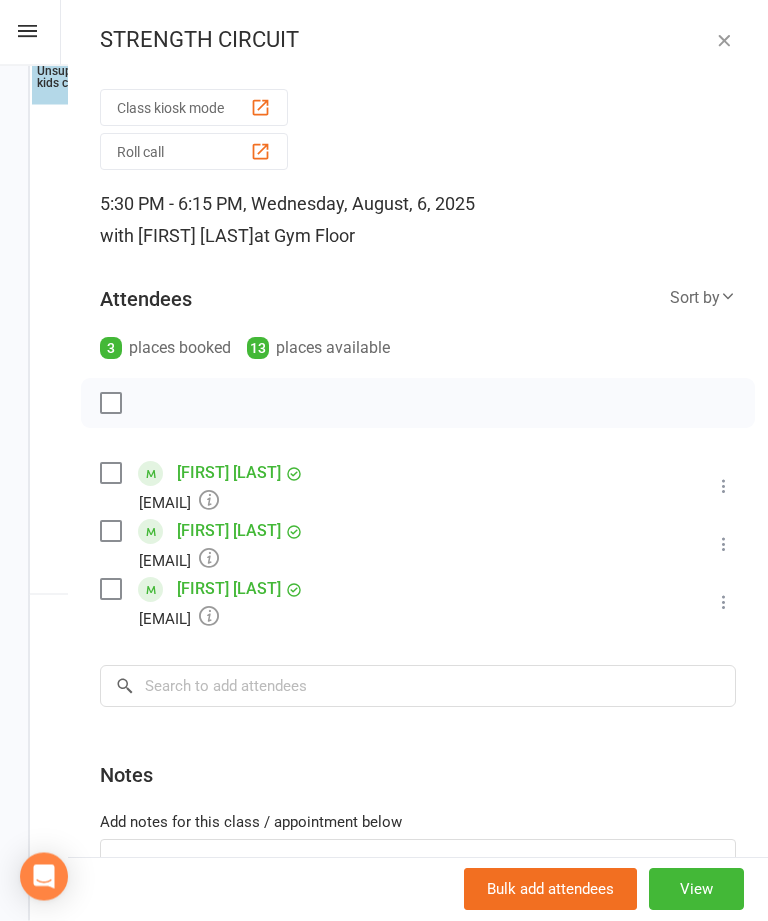 click at bounding box center [724, 41] 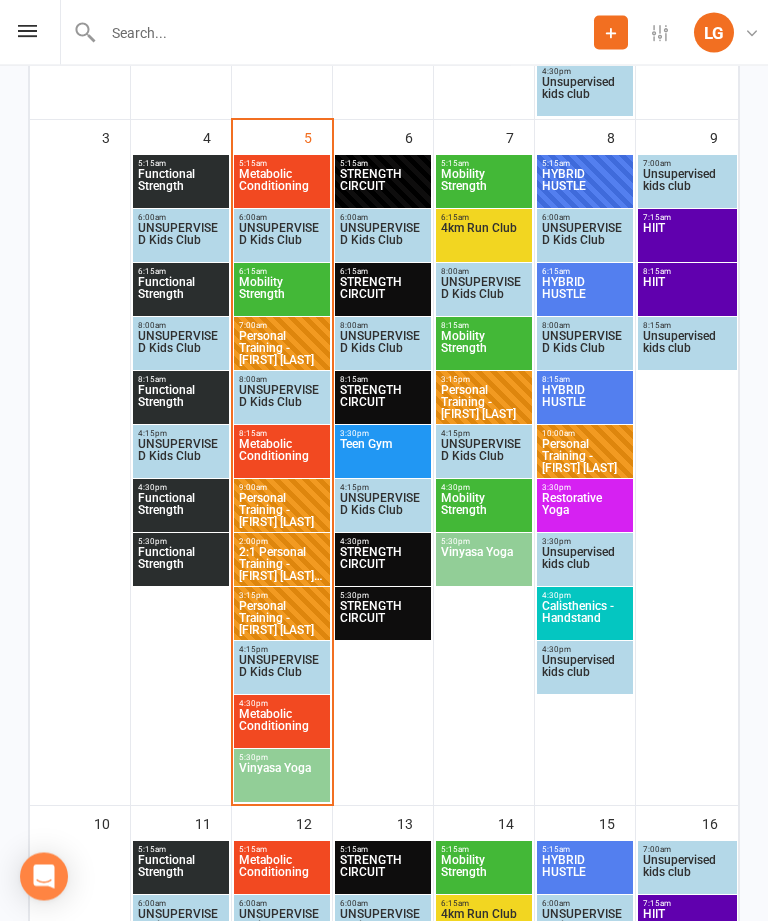 click on "Mobility Strength" at bounding box center (282, 295) 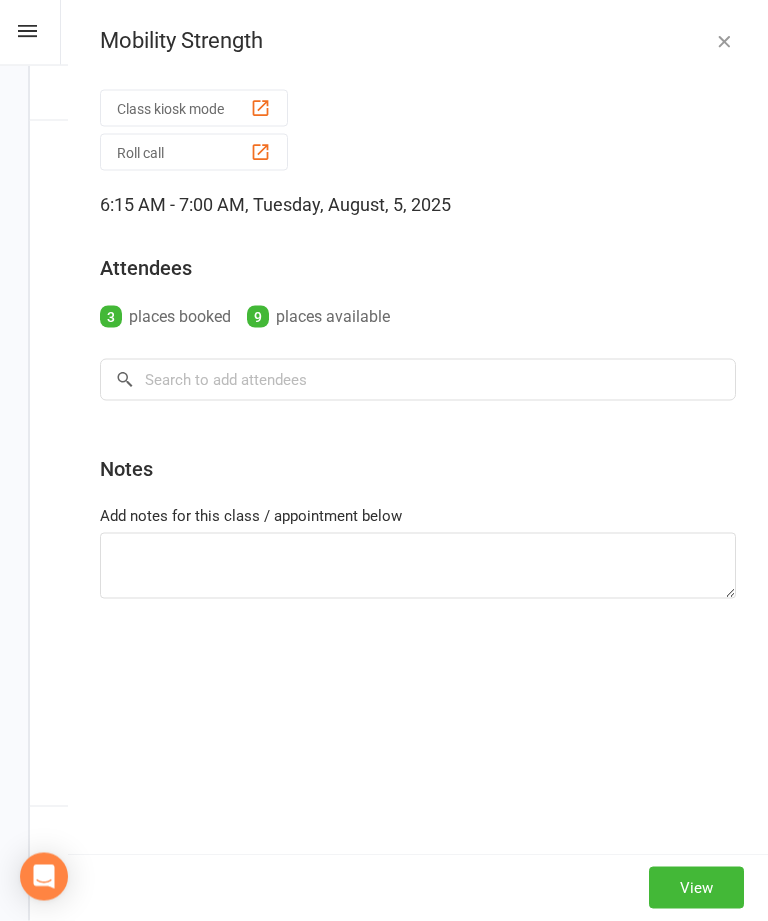scroll, scrollTop: 954, scrollLeft: 0, axis: vertical 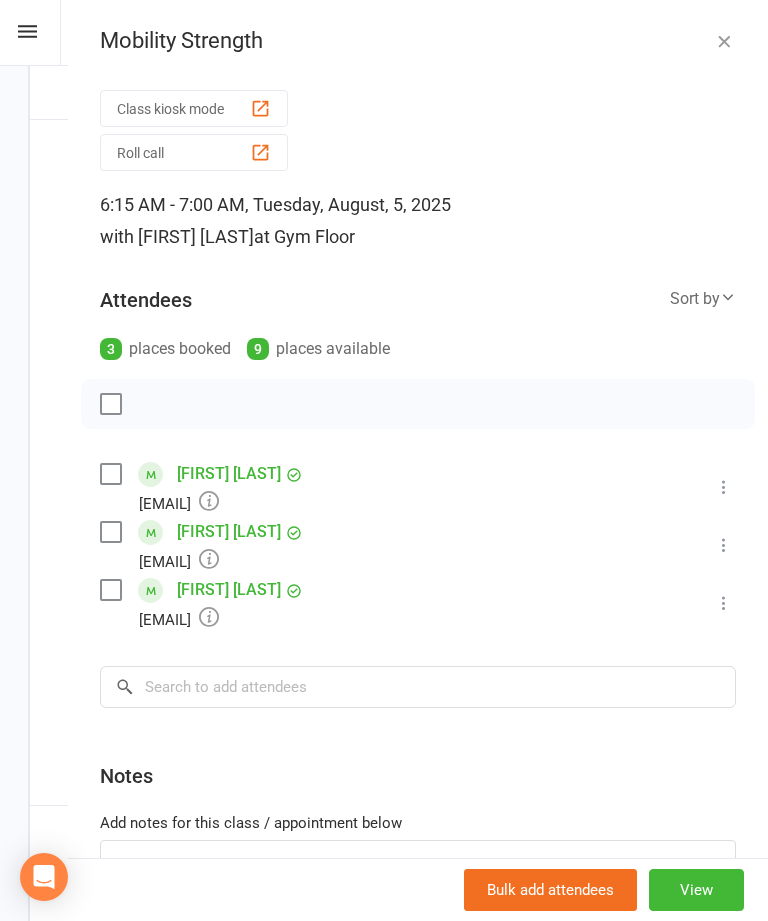 click at bounding box center (724, 41) 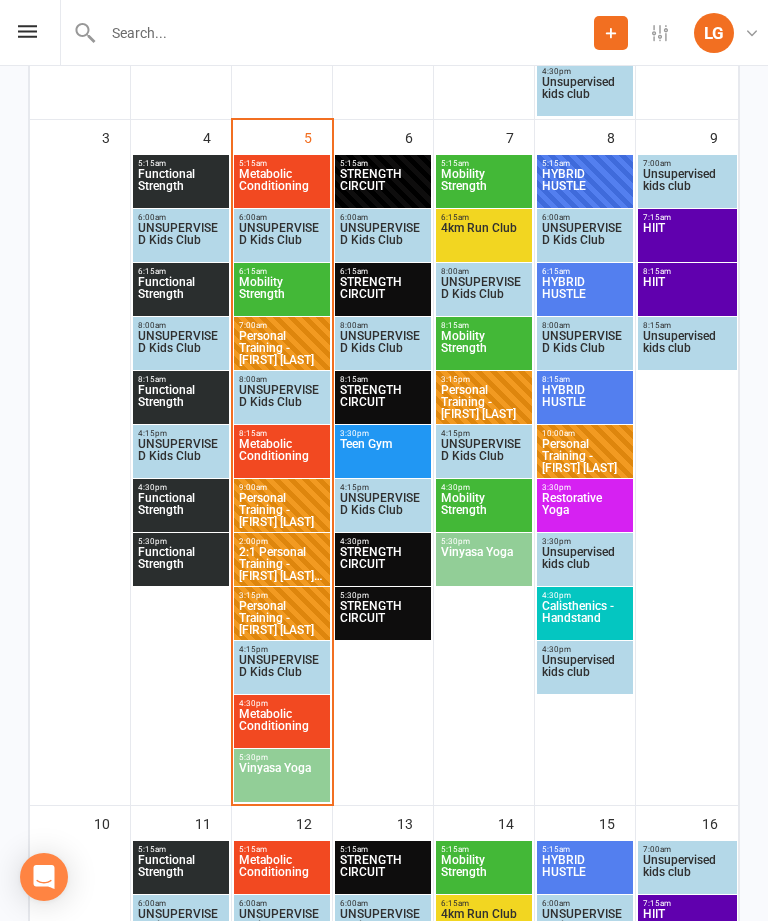 click on "Metabolic Conditioning" at bounding box center (282, 186) 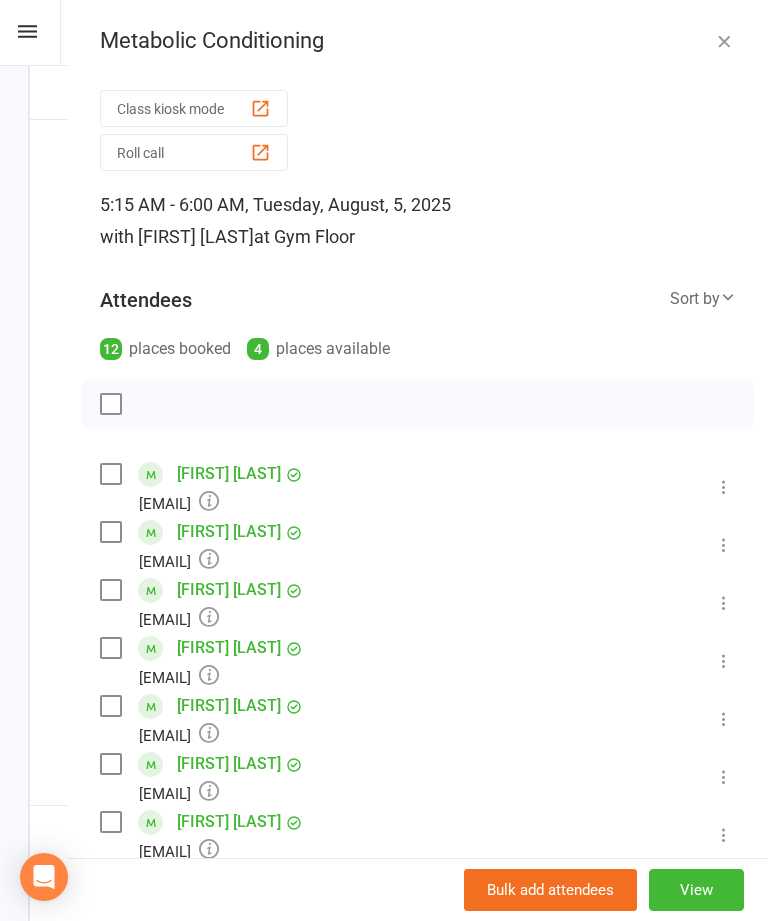 click on "Class kiosk mode" at bounding box center (194, 108) 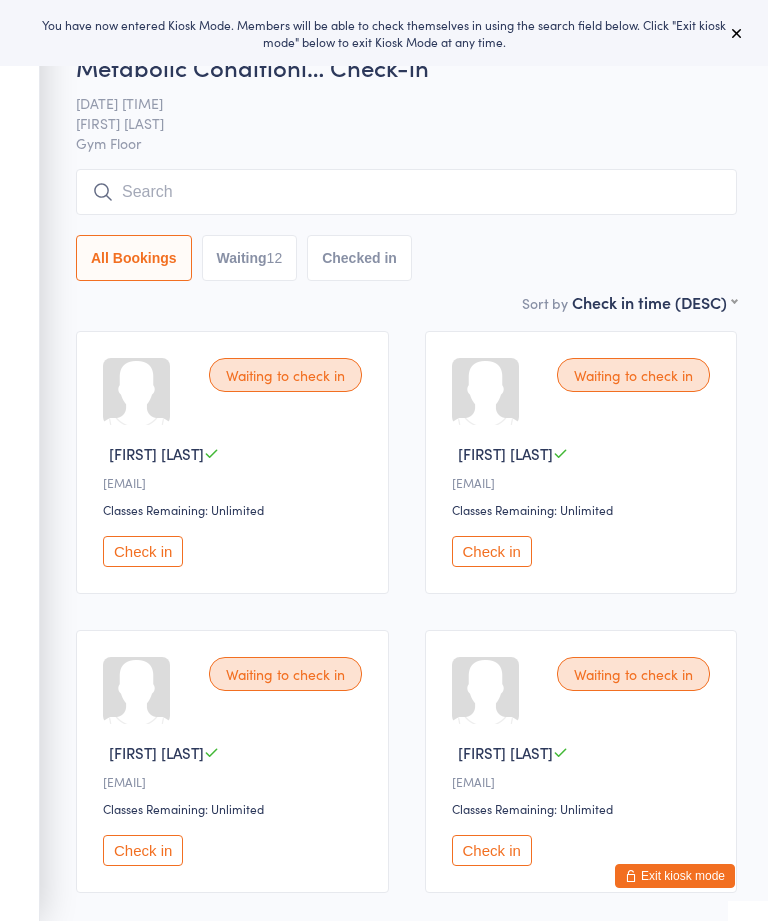 scroll, scrollTop: 0, scrollLeft: 0, axis: both 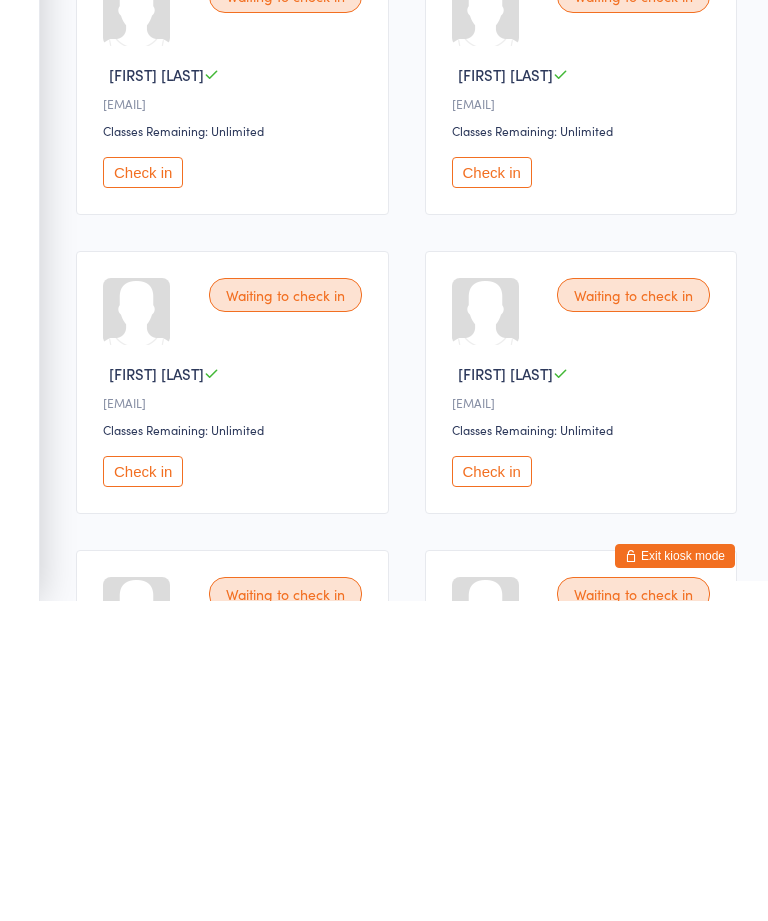 click on "Check in" at bounding box center (492, 791) 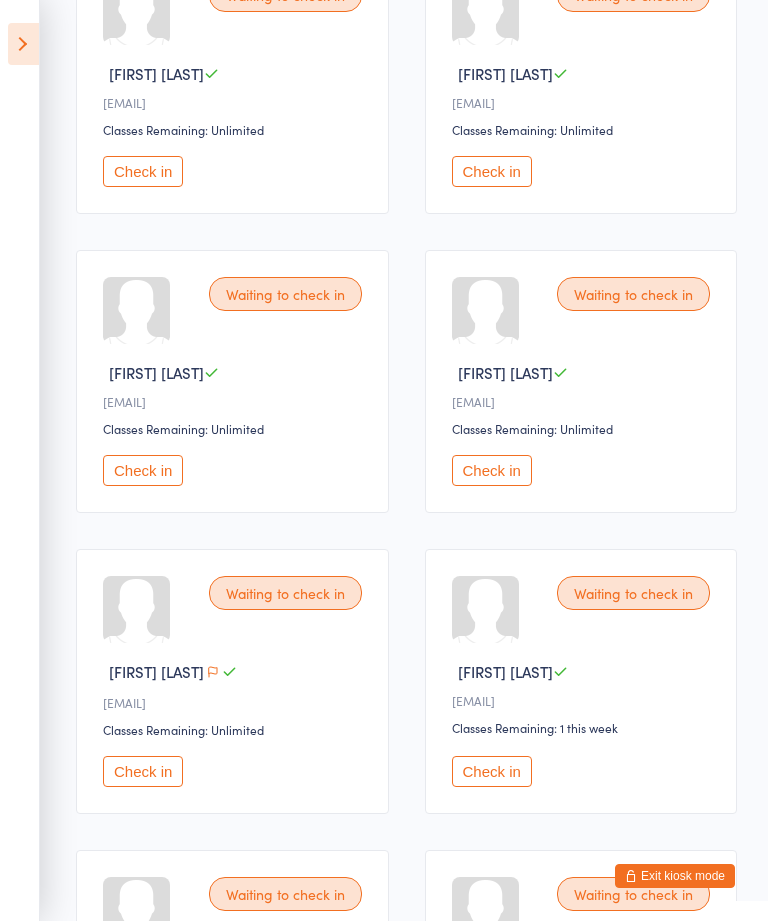 click on "Check in" at bounding box center (143, 470) 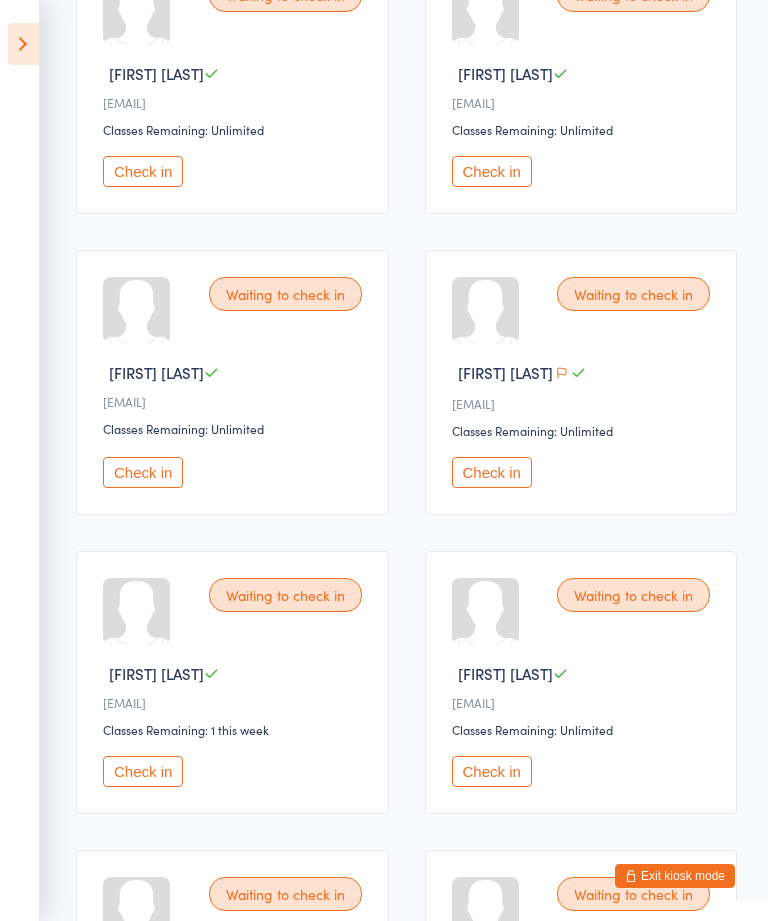 click on "Check in" at bounding box center [143, 771] 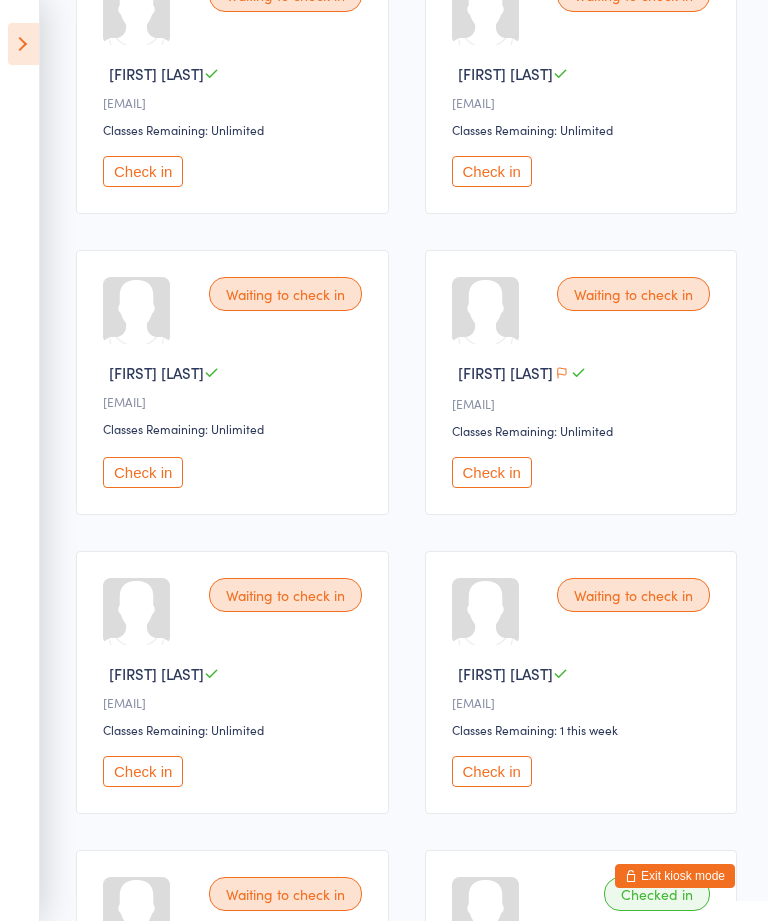 click on "Check in" at bounding box center [143, 472] 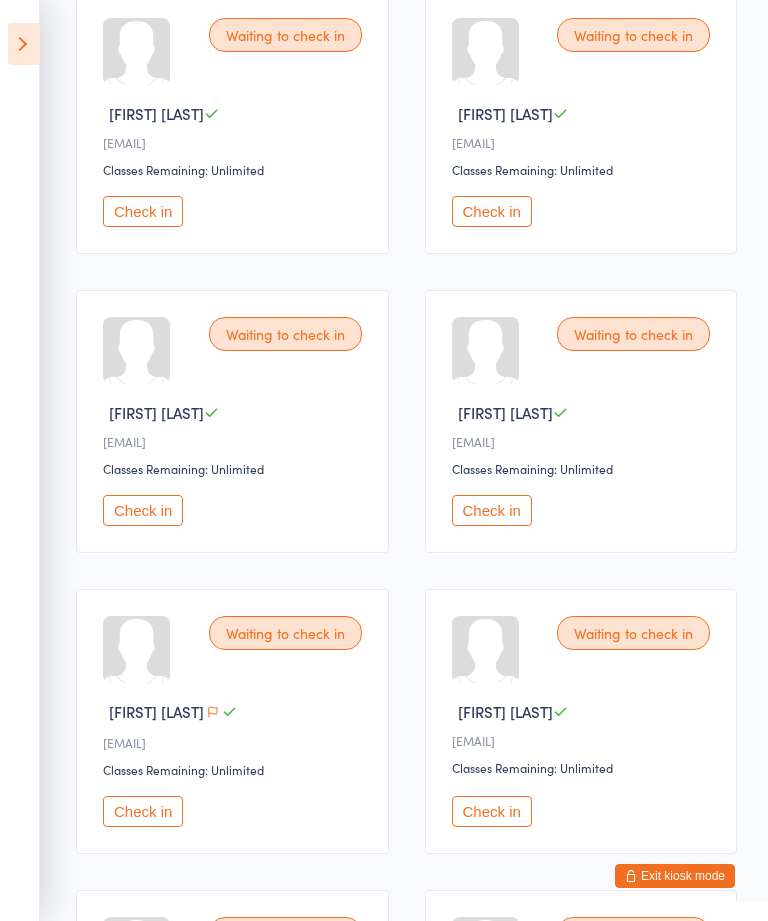 scroll, scrollTop: 0, scrollLeft: 0, axis: both 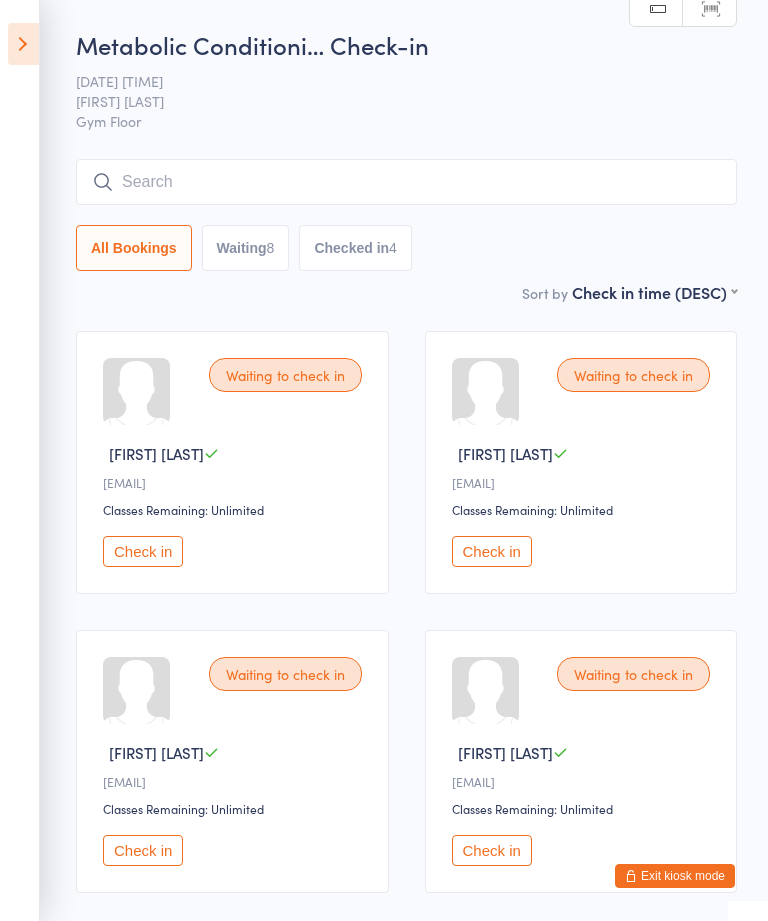 click on "Check in" at bounding box center (143, 551) 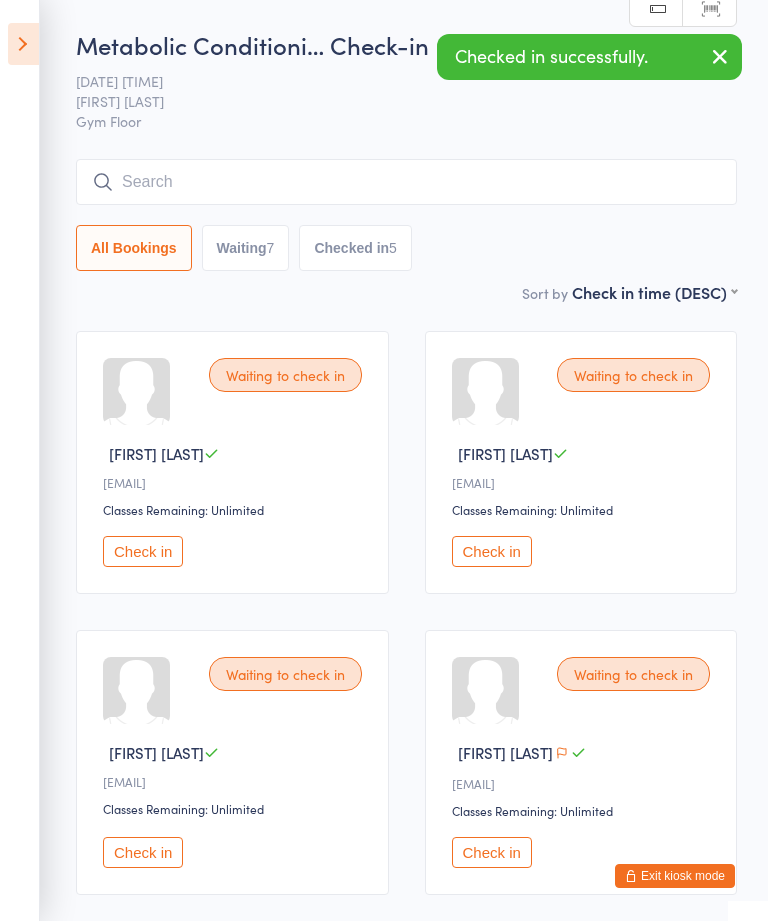 click on "Check in" at bounding box center [143, 551] 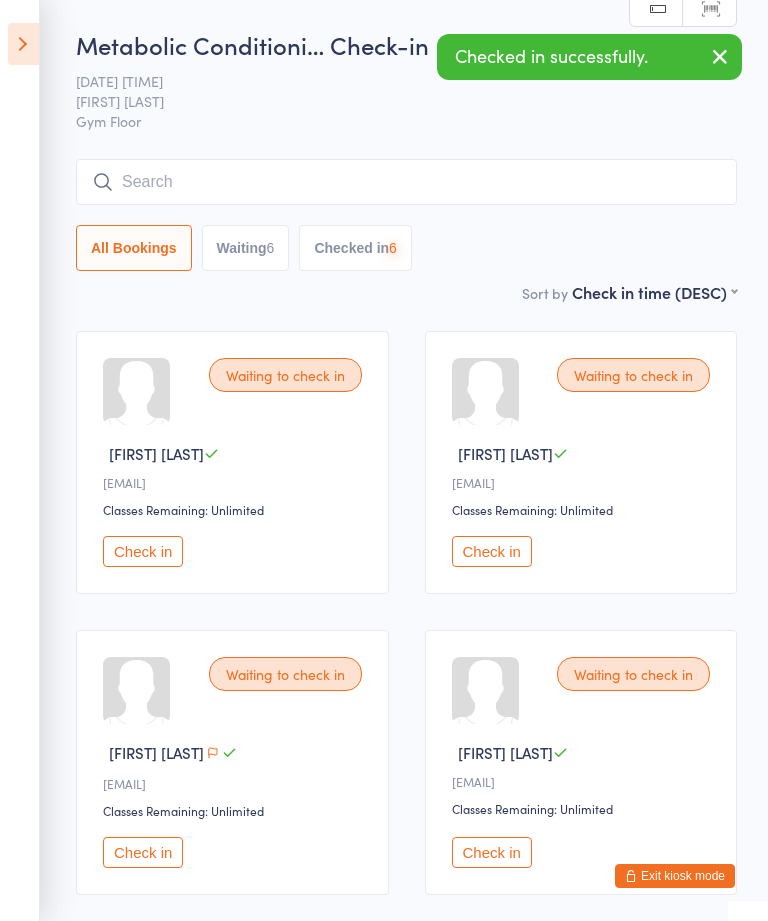 click on "Check in" at bounding box center (143, 551) 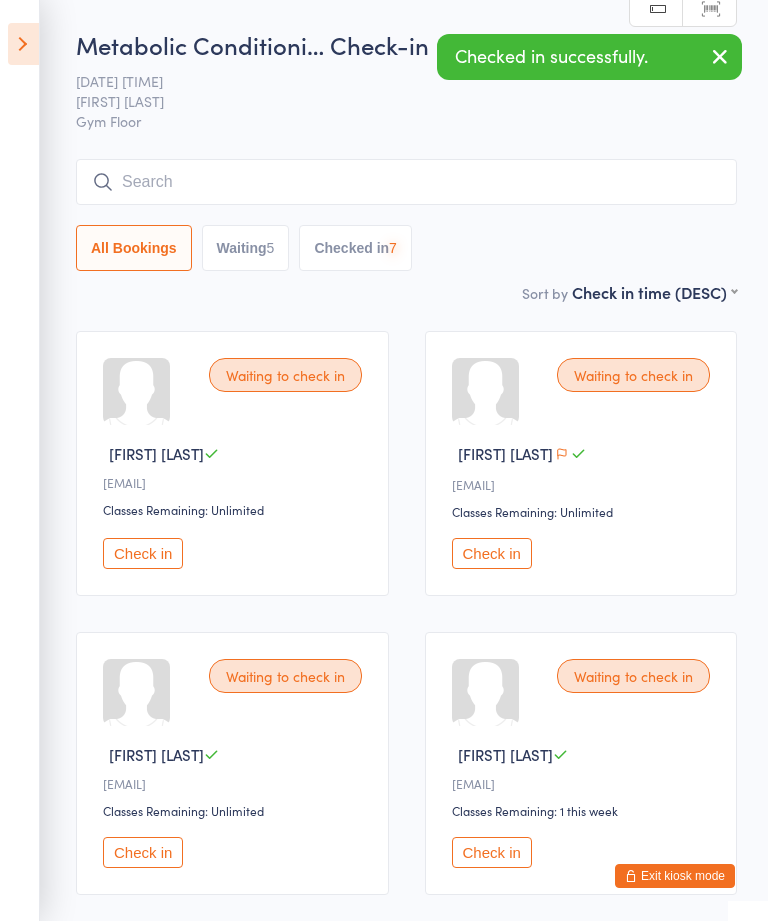 click on "Check in" at bounding box center (143, 553) 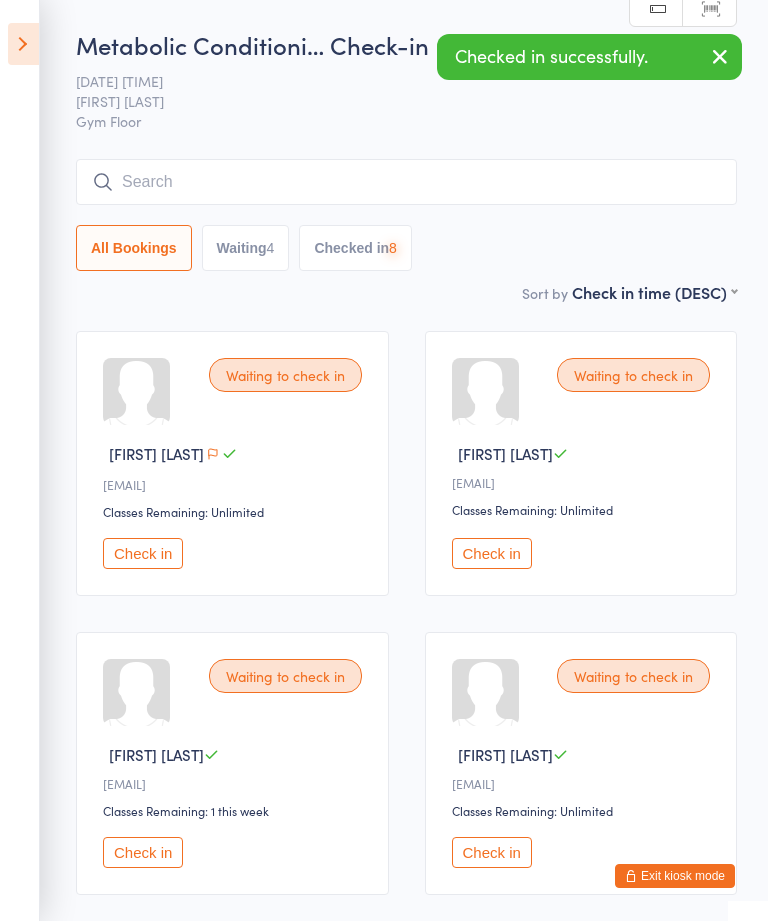 click on "Check in" at bounding box center (143, 553) 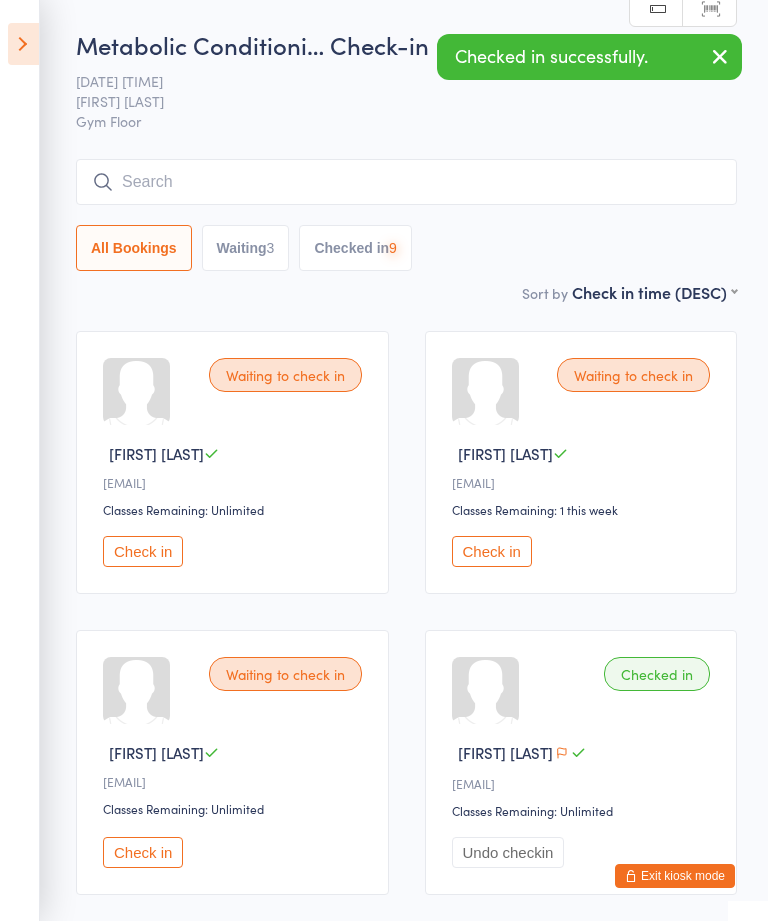 click on "Check in" at bounding box center (143, 551) 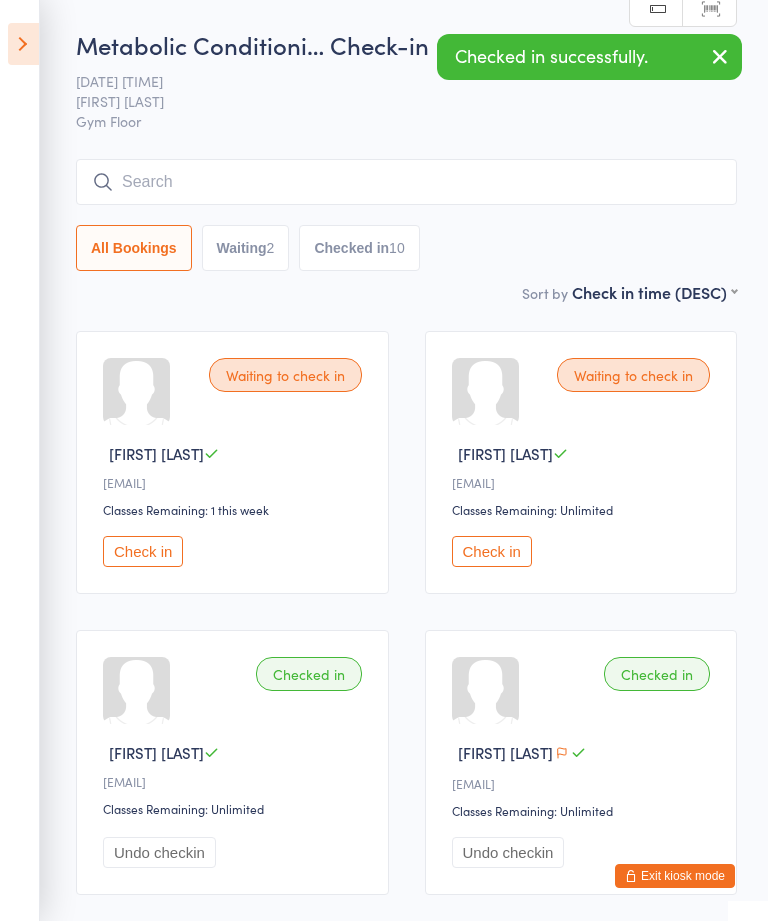 click on "Check in" at bounding box center (492, 551) 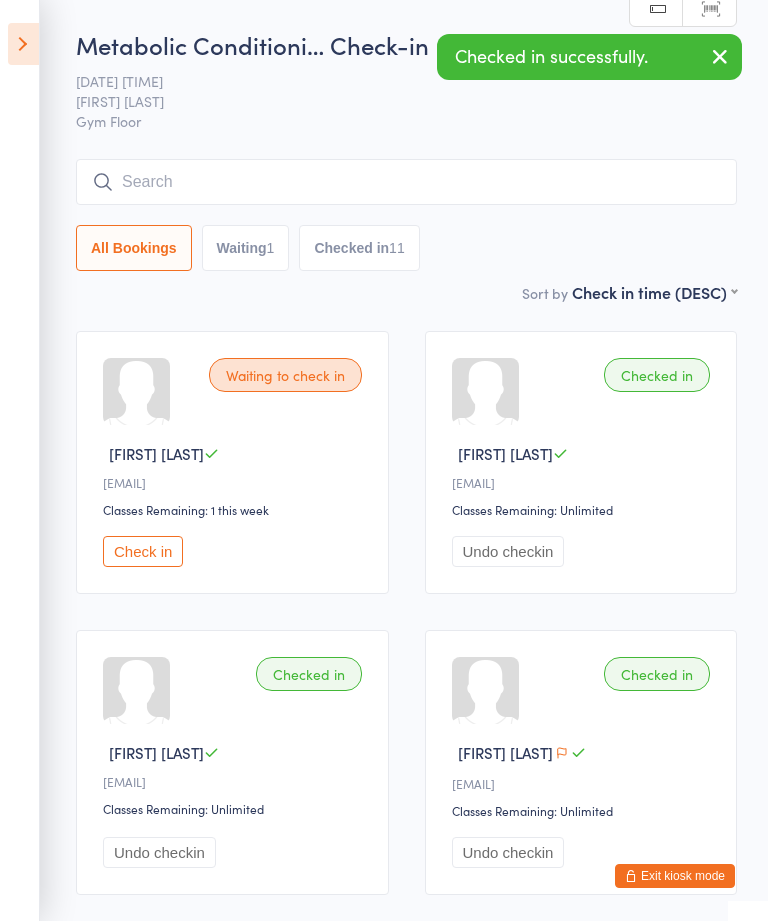 click on "Exit kiosk mode" at bounding box center (675, 876) 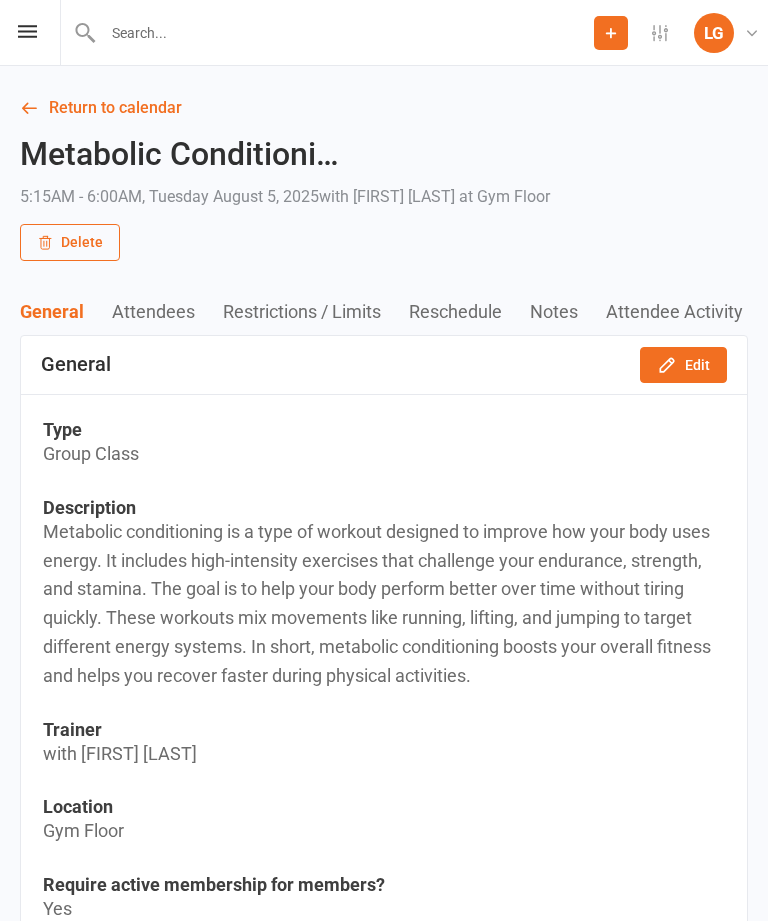 scroll, scrollTop: 0, scrollLeft: 0, axis: both 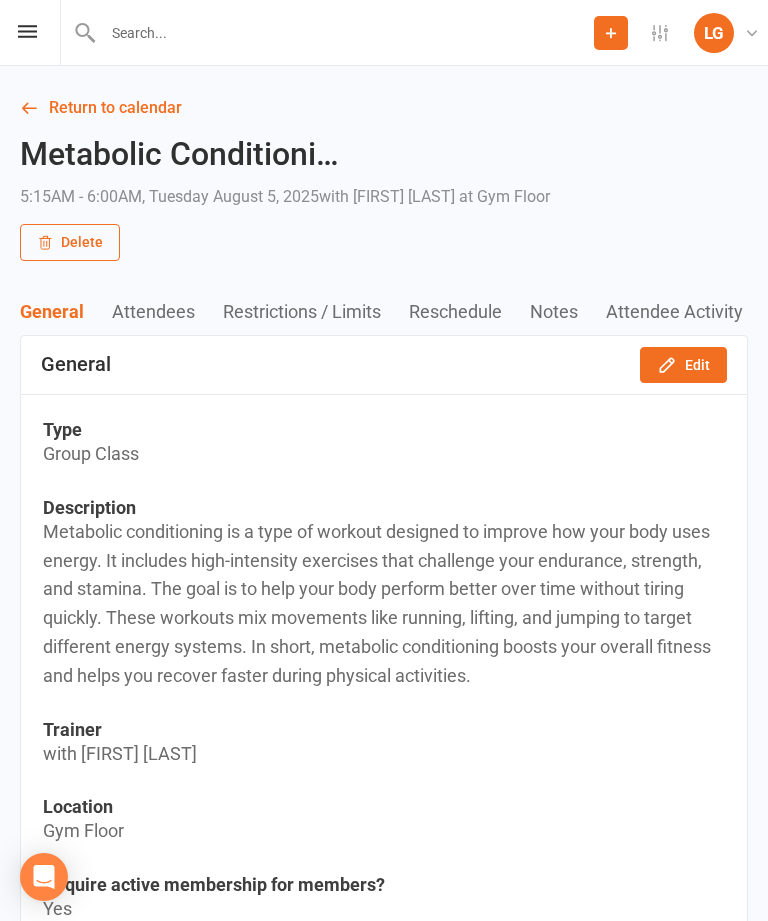 click on "Return to calendar" at bounding box center [384, 108] 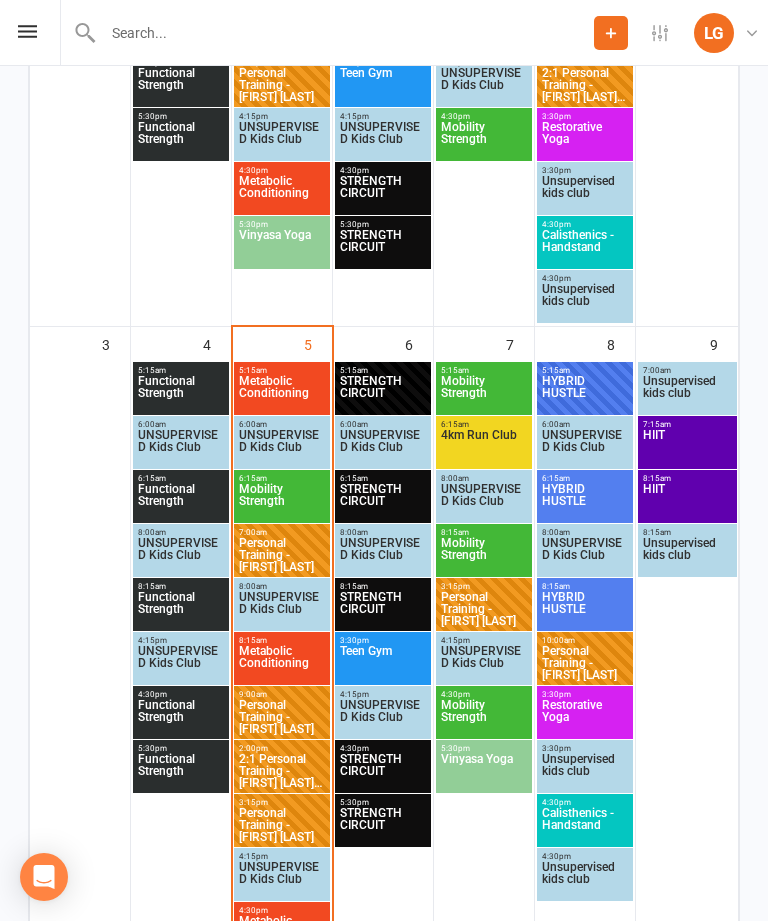scroll, scrollTop: 750, scrollLeft: 0, axis: vertical 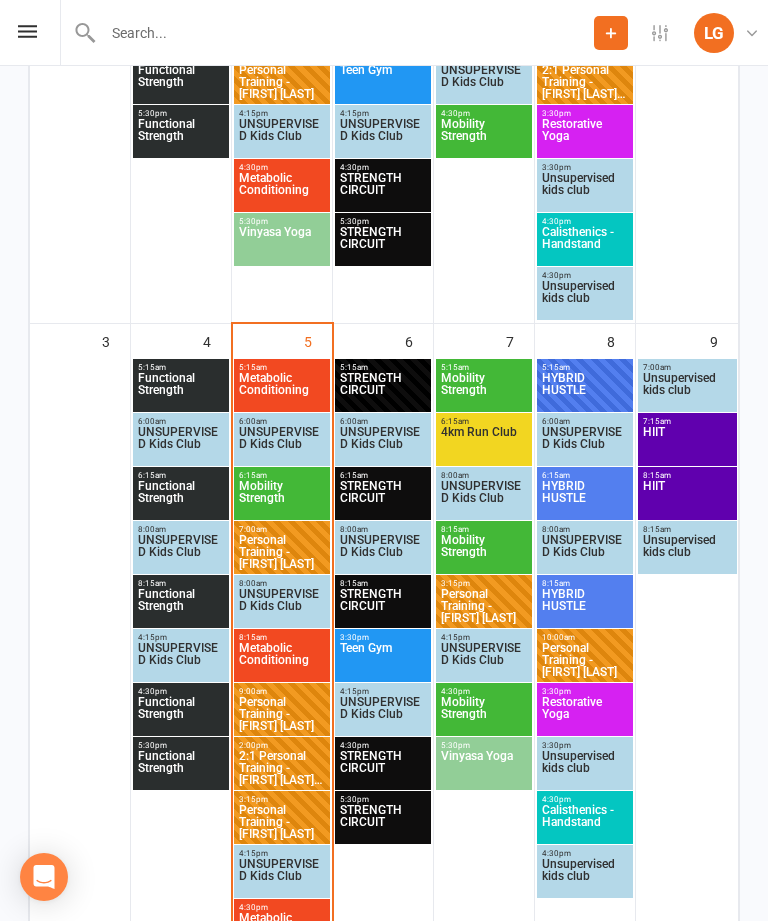 click on "Metabolic Conditioning" at bounding box center (282, 390) 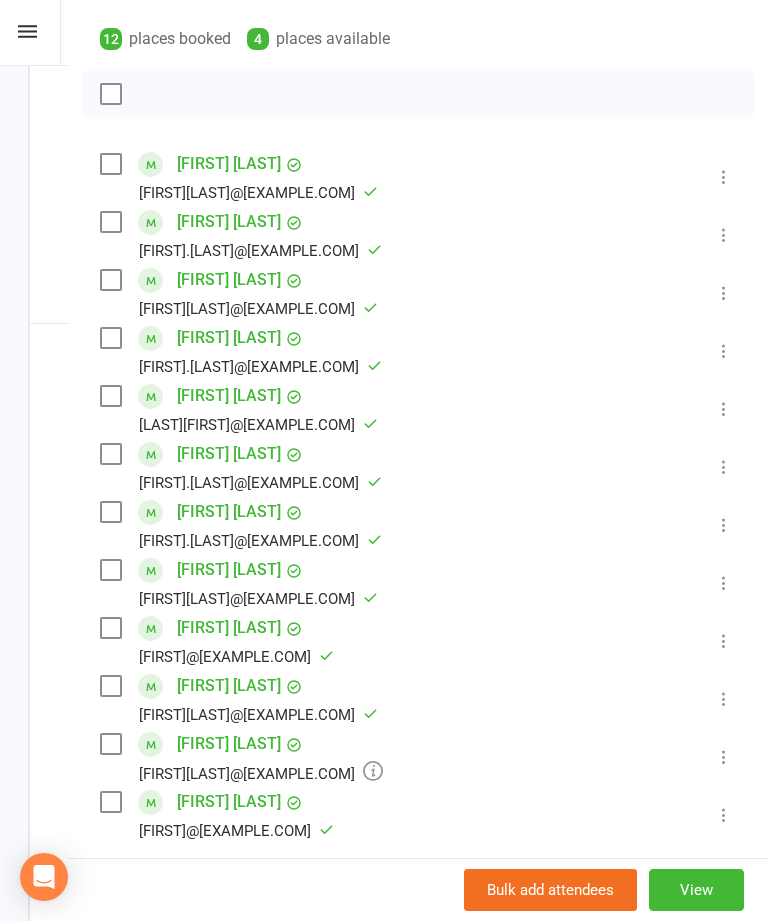 scroll, scrollTop: 313, scrollLeft: 0, axis: vertical 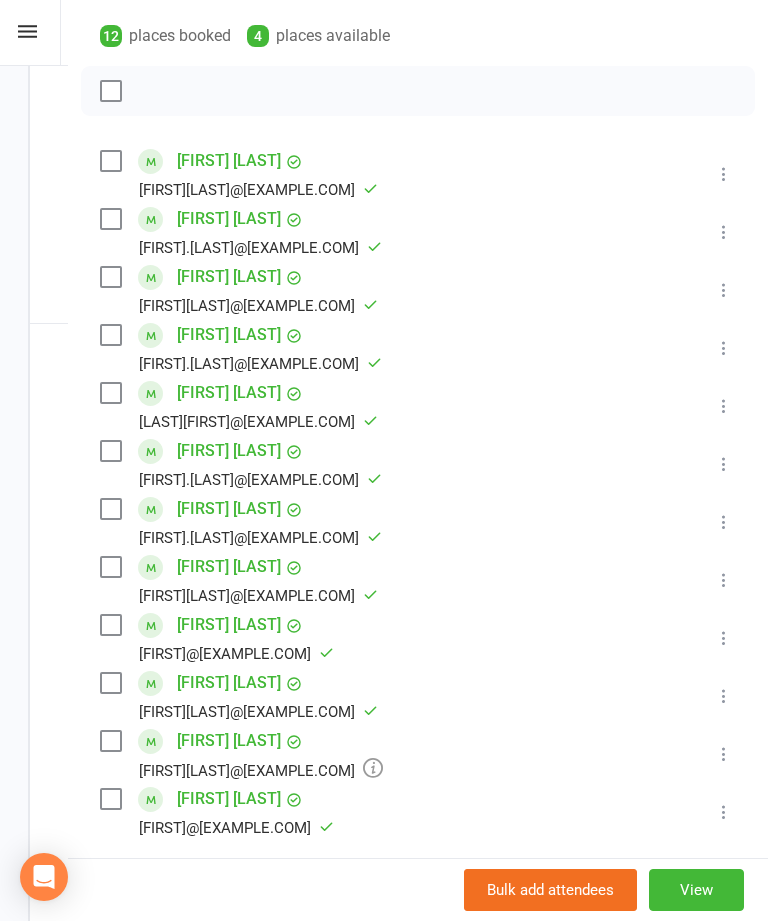 click at bounding box center (724, 754) 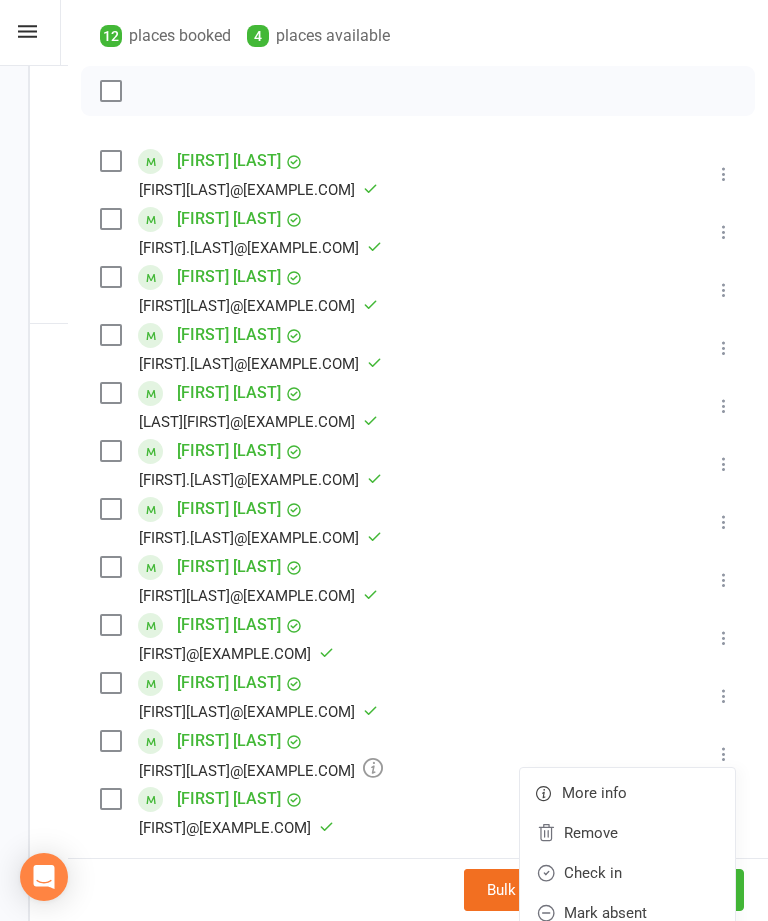 click on "Remove" at bounding box center [627, 833] 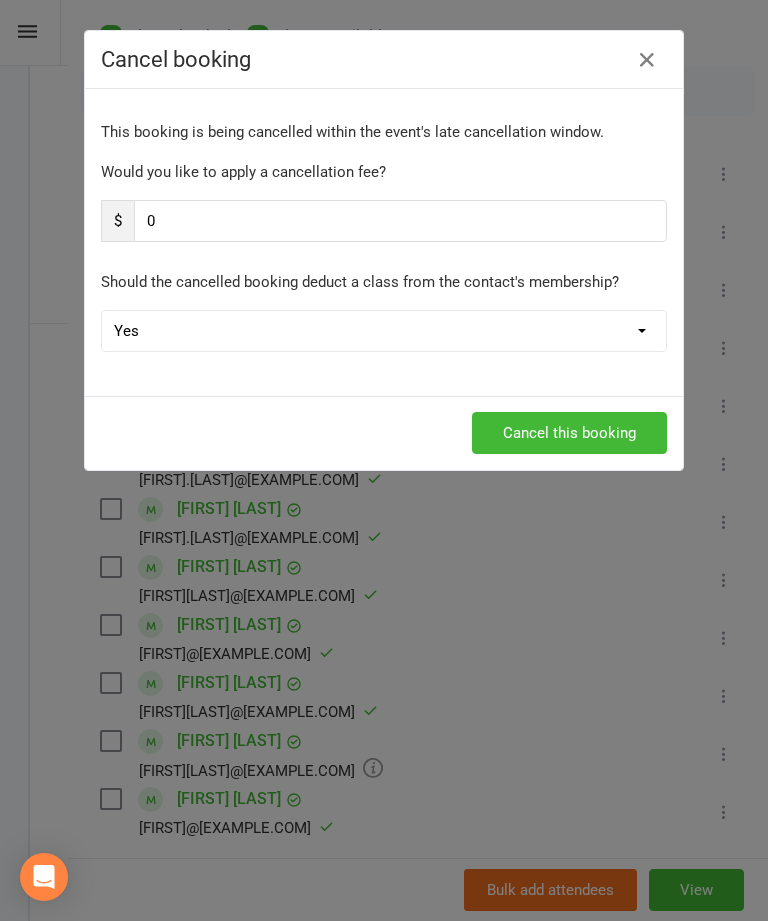 click on "Cancel this booking" at bounding box center (569, 433) 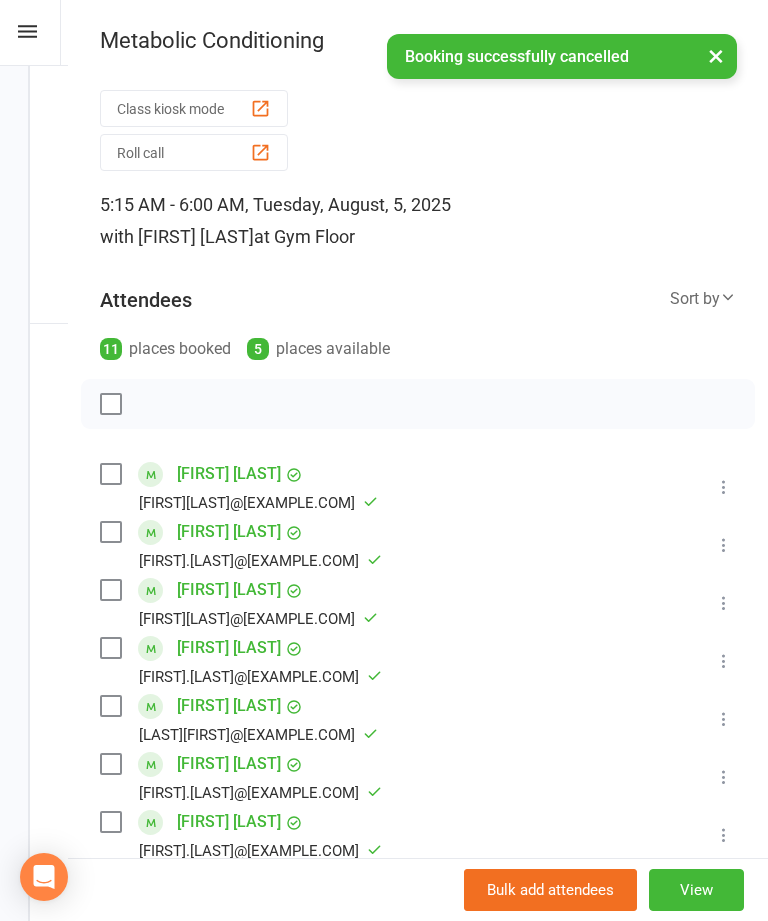 scroll, scrollTop: 0, scrollLeft: 0, axis: both 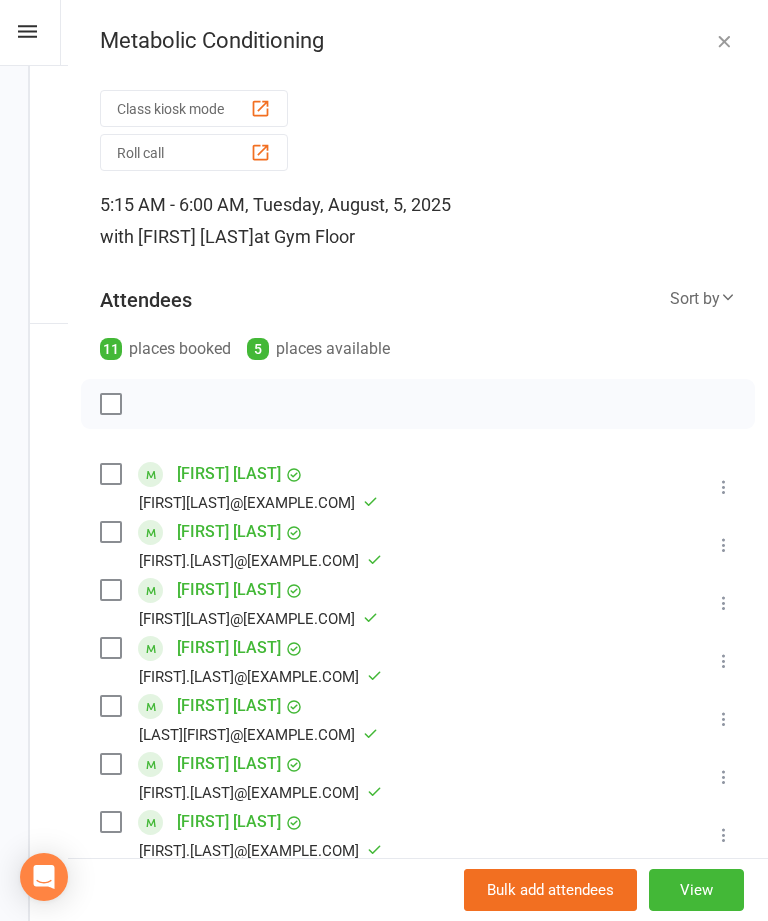 click at bounding box center (724, 41) 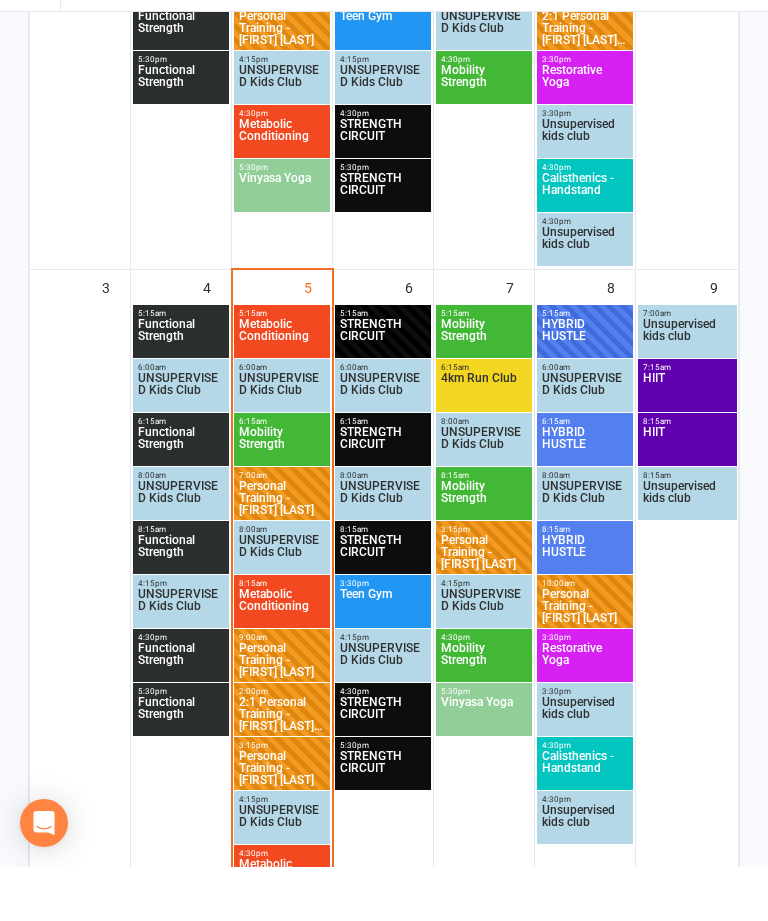 scroll, scrollTop: 814, scrollLeft: 0, axis: vertical 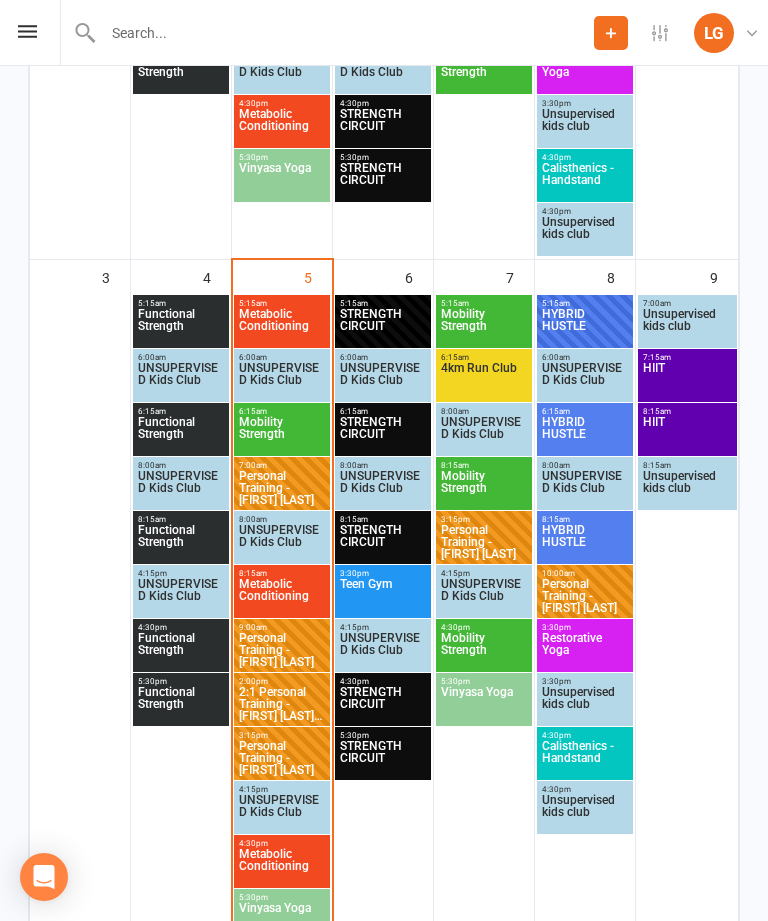 click on "Mobility Strength" at bounding box center (282, 434) 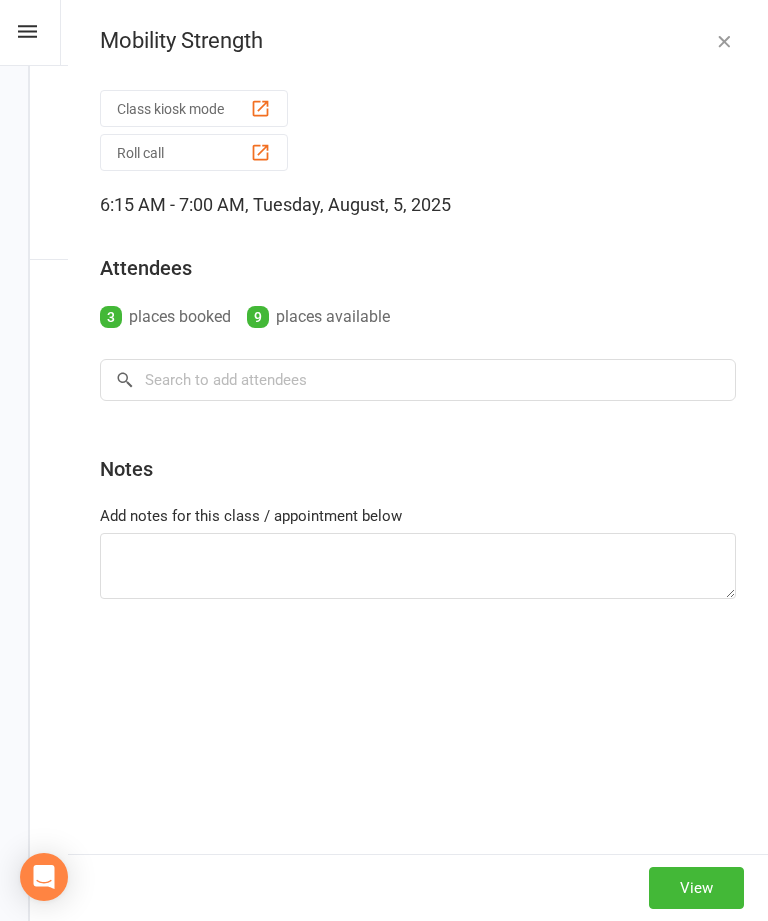 click on "Mobility Strength" at bounding box center (418, 41) 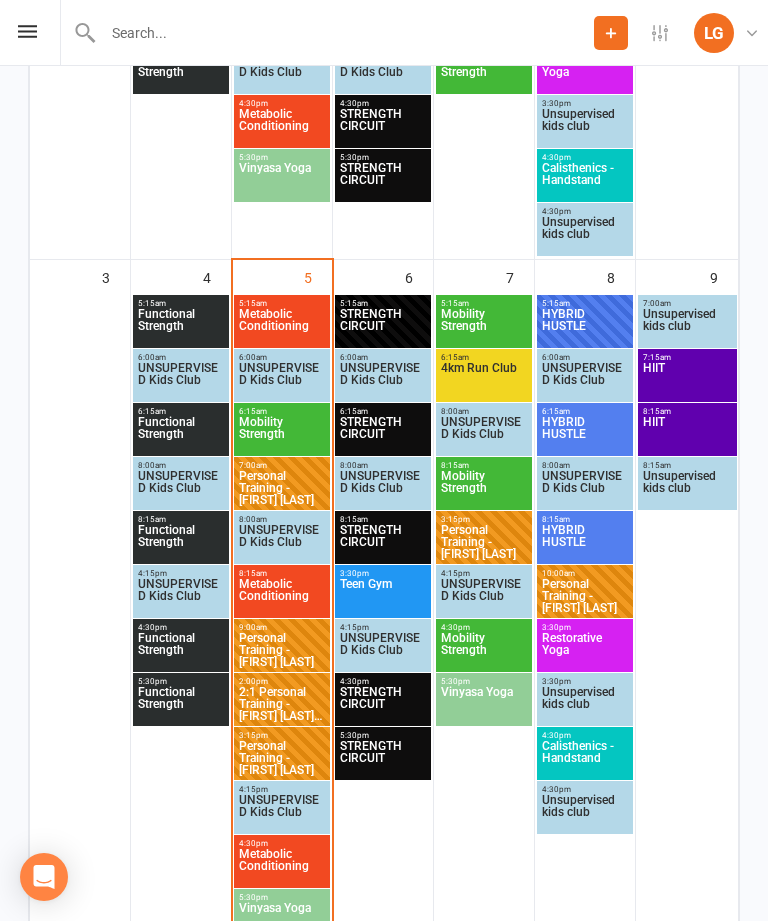 click on "5:15am  - 6:00am" at bounding box center [282, 303] 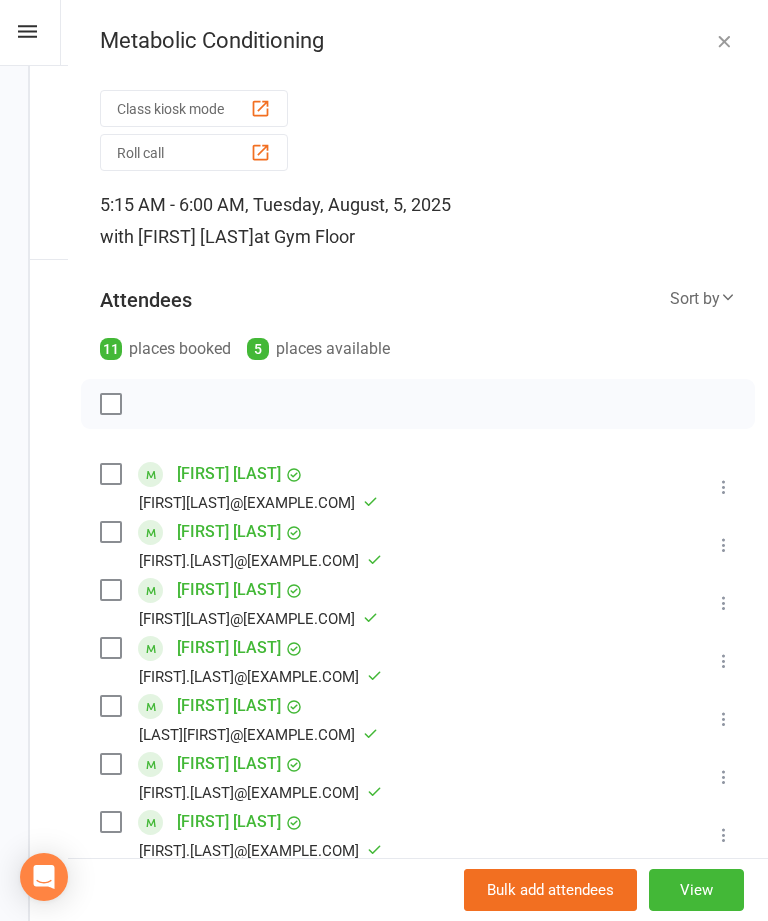 click on "Metabolic Conditioning Class kiosk mode  Roll call  5:15 AM - 6:00 AM, Tuesday, August, 5, 2025 with [FIRST] [LAST]  at  Gym Floor  Attendees  11  places booked 5  places available Sort by  Last name  First name  Booking created    [FIRST] [LAST]  [FIRST][LAST]@[EXAMPLE.COM] Attended More info  Remove  Mark absent  Undo check-in  Send message  All bookings for series    [FIRST] [LAST]  [FIRST].[LAST]@[EXAMPLE.COM] Attended More info  Remove  Mark absent  Undo check-in  Send message  All bookings for series    [FIRST] [LAST]  [FIRST][LAST]@[EXAMPLE.COM] Attended More info  Remove  Mark absent  Undo check-in  Send message  All bookings for series    [FIRST] [LAST]  [FIRST].[LAST]@[EXAMPLE.COM] Attended More info  Remove  Mark absent  Undo check-in  Send message  All bookings for series    [FIRST] [LAST]  [LAST][FIRST]@[EXAMPLE.COM] Attended More info  Remove  Mark absent  Undo check-in  Send message  All bookings for series    [FIRST] [LAST]  [FIRST].[LAST]@[EXAMPLE.COM] Attended More info  Remove  Mark absent  Undo check-in" at bounding box center (418, 460) 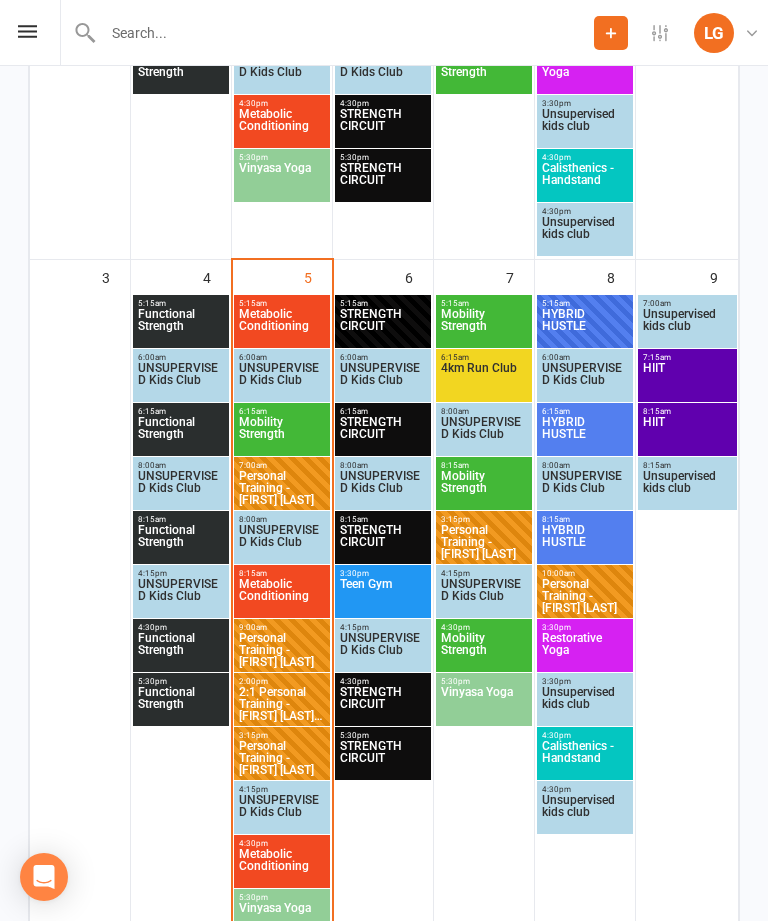 click on "Mobility Strength" at bounding box center (282, 434) 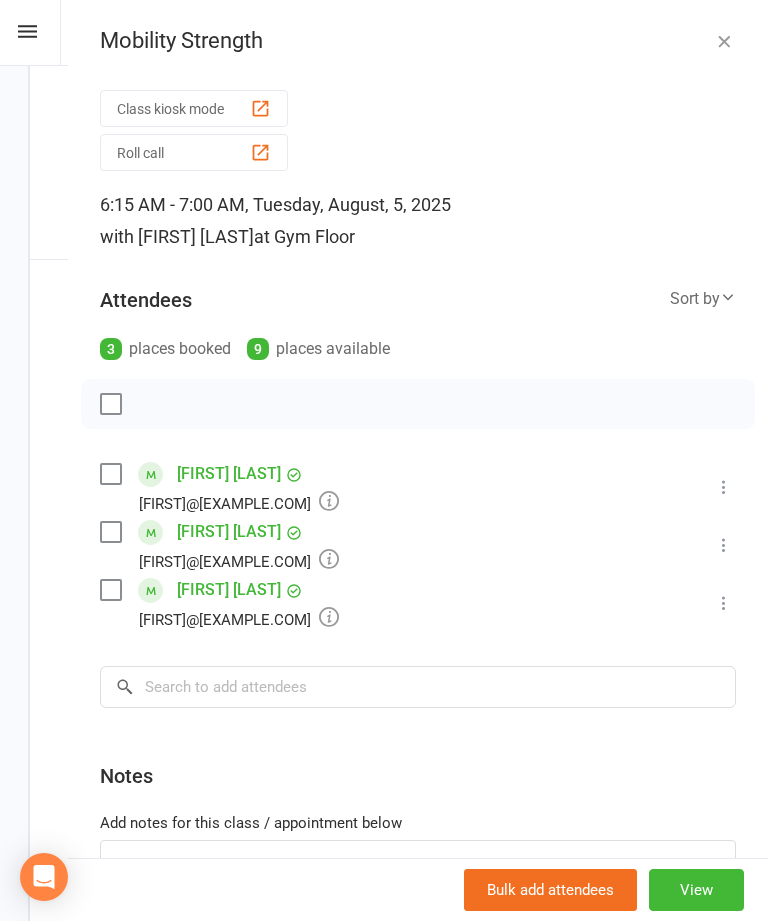 click at bounding box center [724, 41] 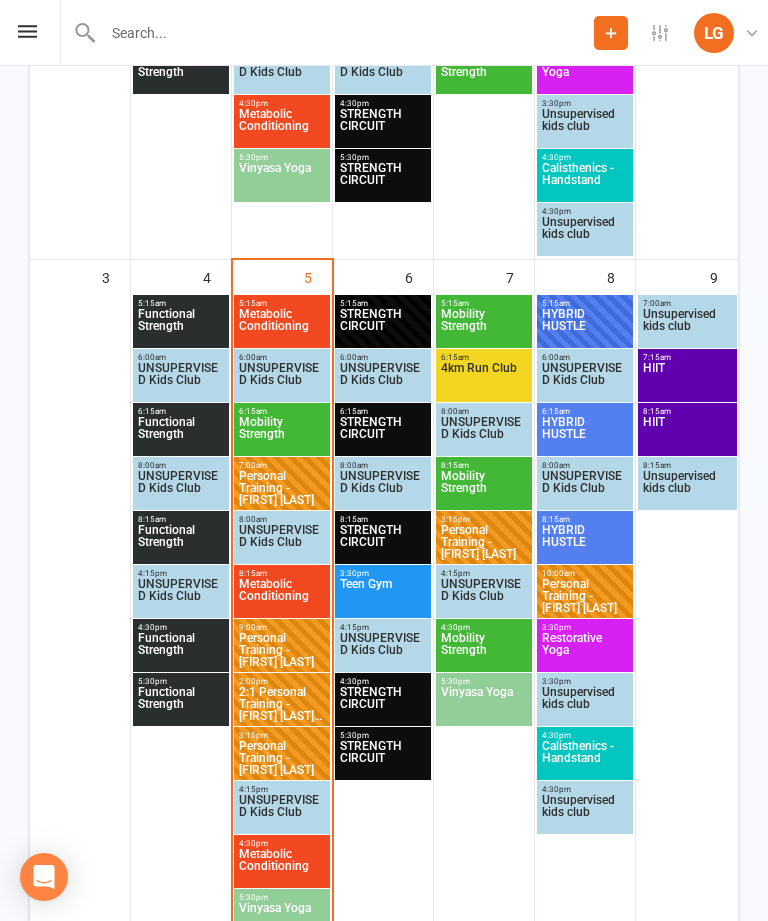 click on "Metabolic Conditioning" at bounding box center (282, 596) 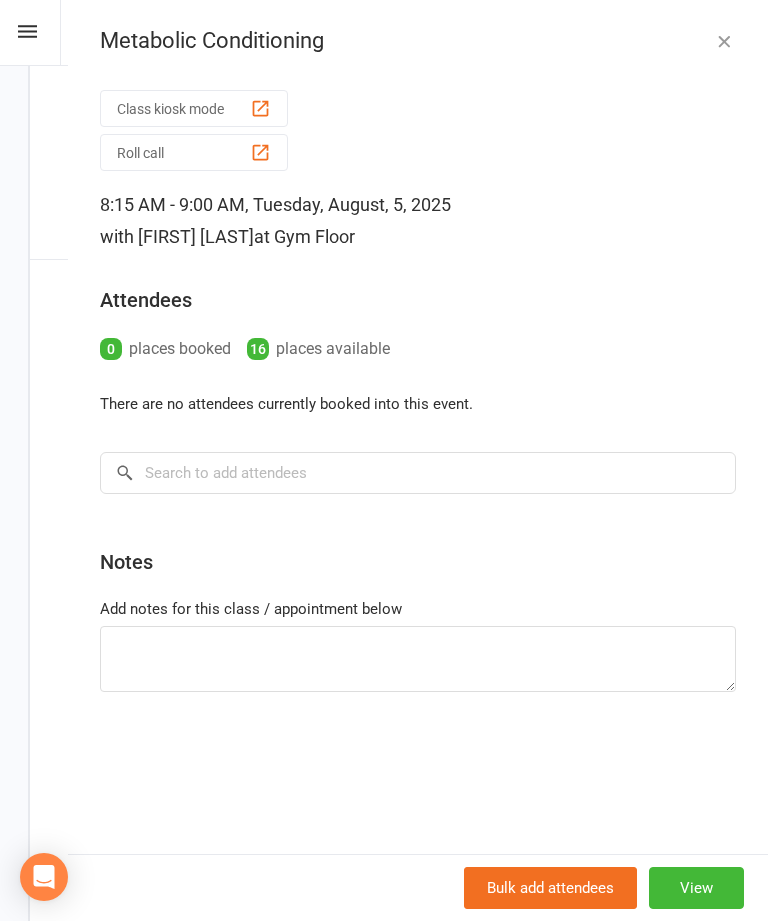 click at bounding box center (724, 41) 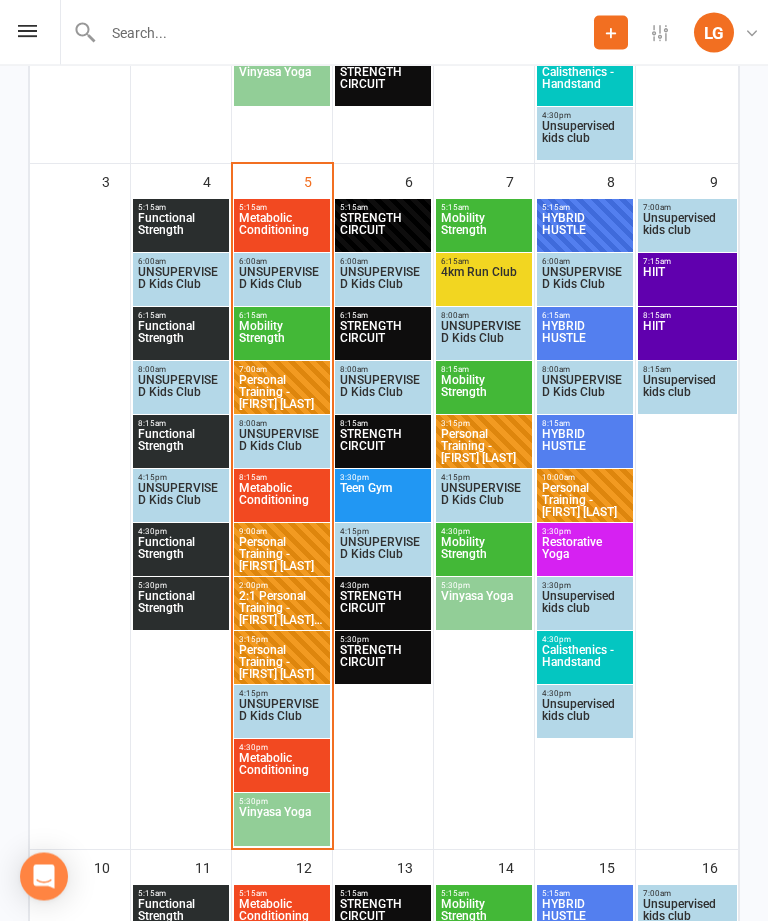 click on "Metabolic Conditioning" at bounding box center [282, 771] 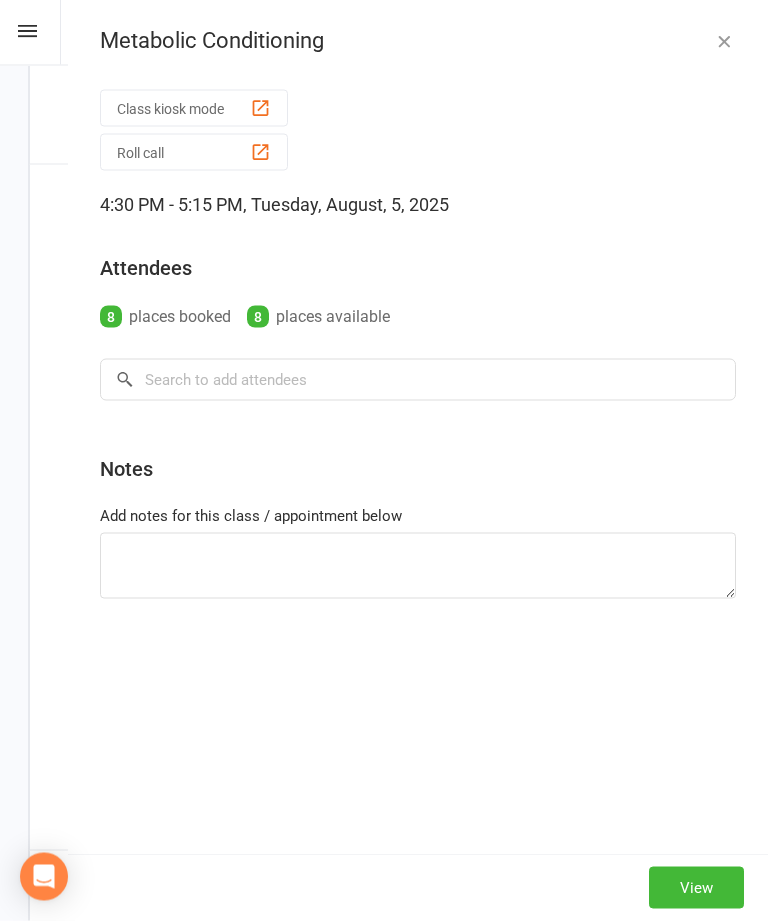 scroll, scrollTop: 910, scrollLeft: 0, axis: vertical 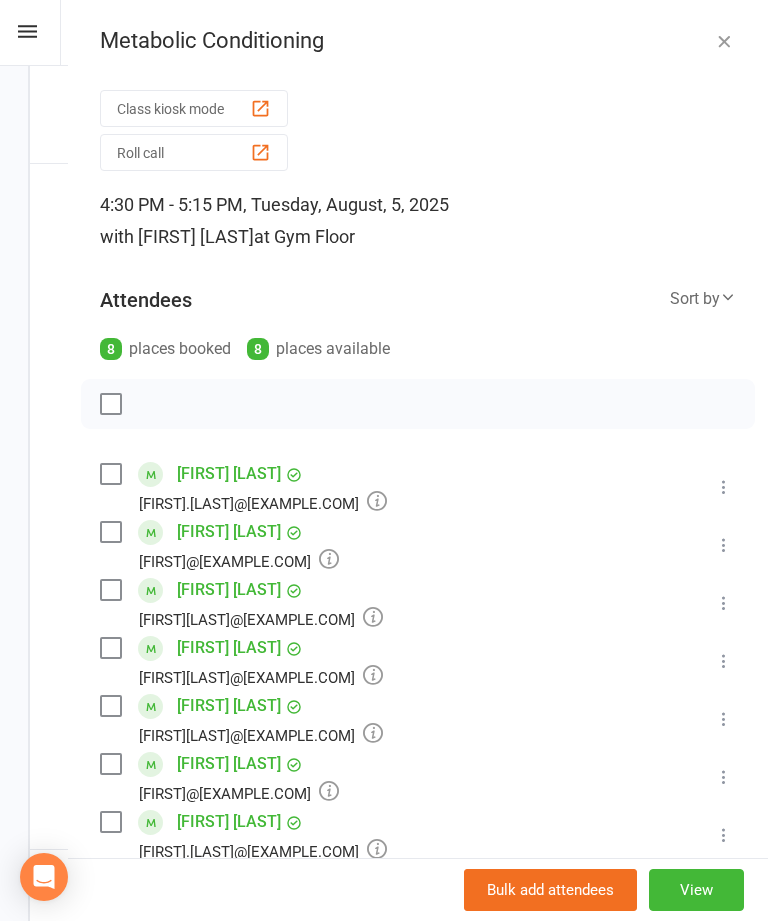 click at bounding box center [724, 41] 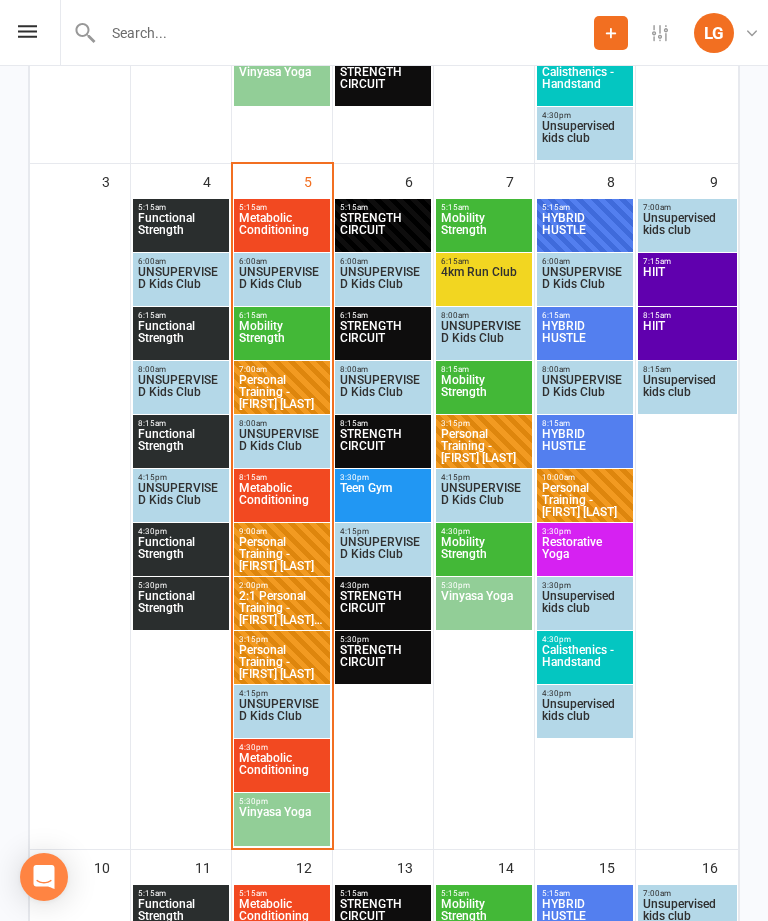 click on "Vinyasa Yoga" at bounding box center [282, 824] 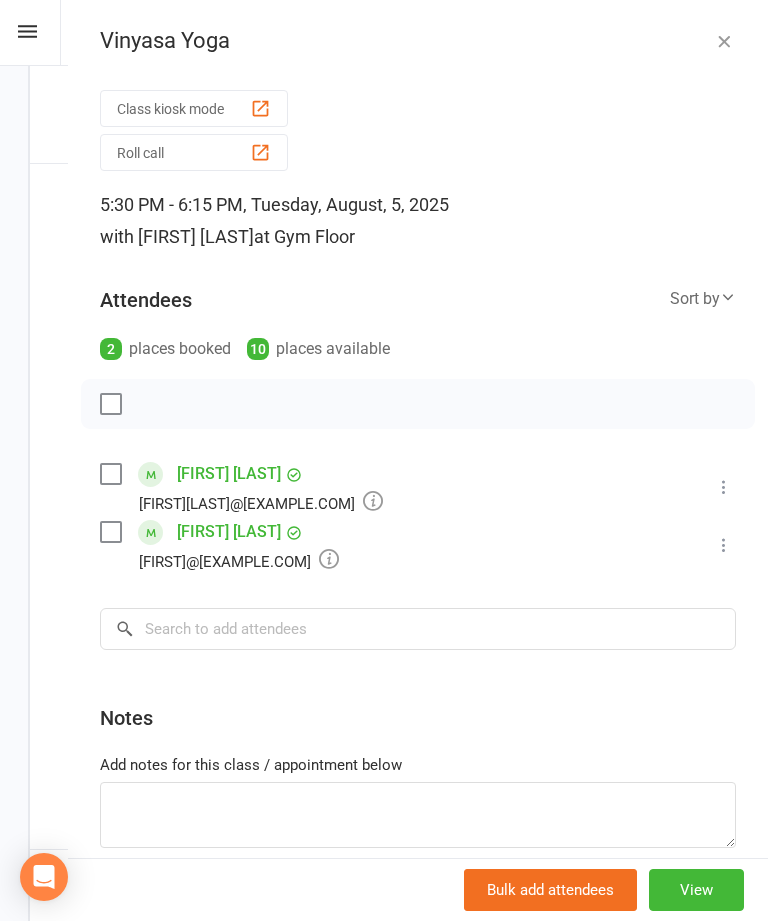 click at bounding box center (724, 41) 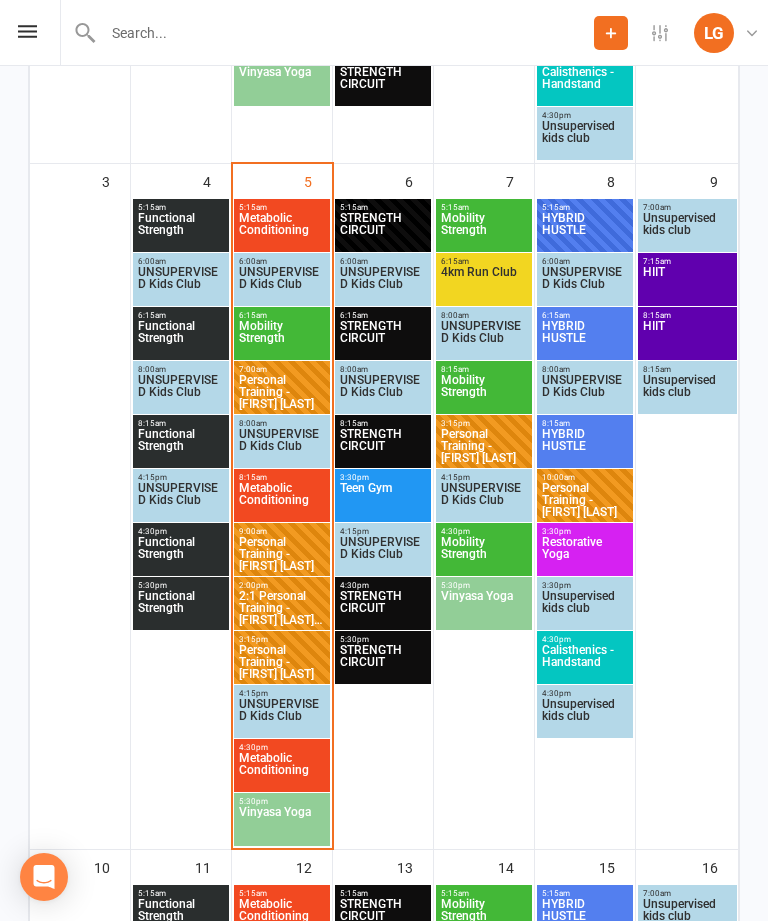 click on "STRENGTH CIRCUIT" at bounding box center (383, 662) 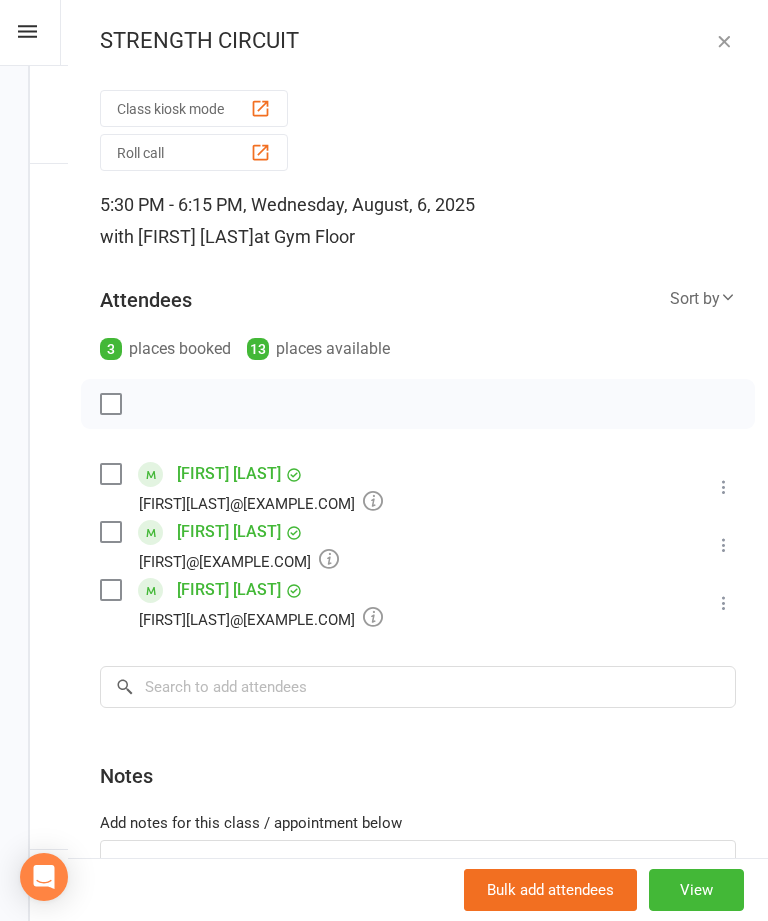 click at bounding box center [724, 41] 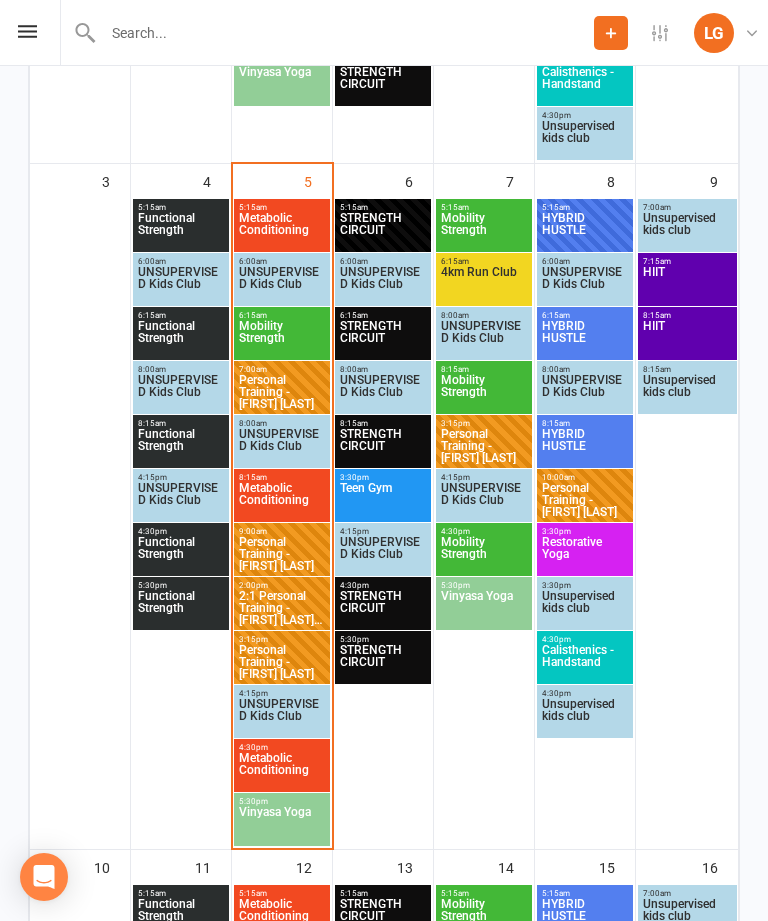 click on "HIIT" at bounding box center [687, 284] 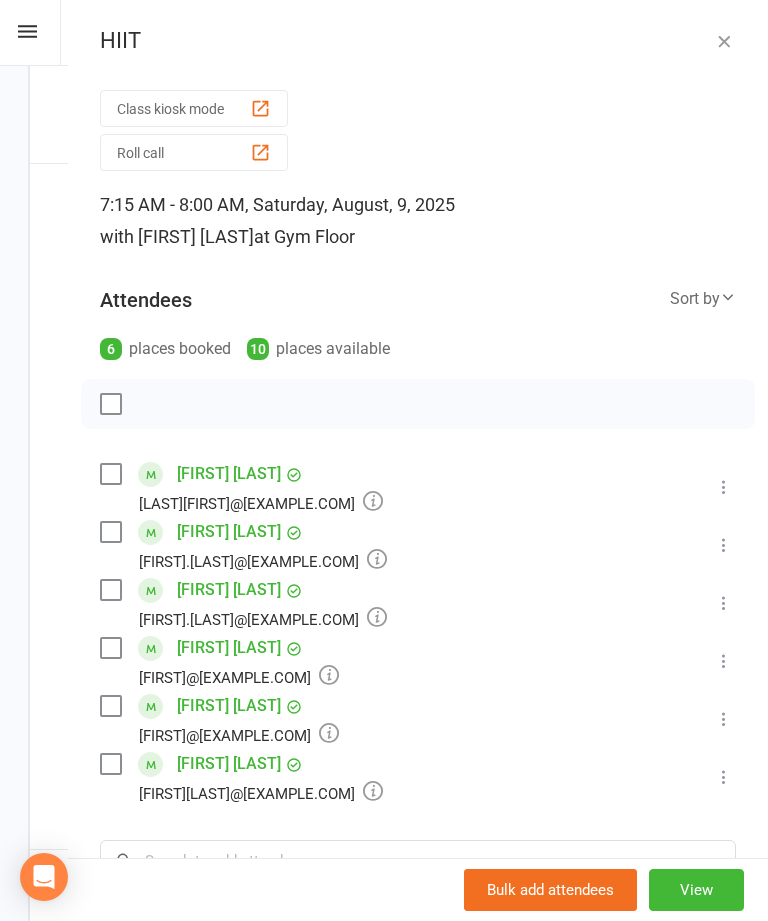 click at bounding box center [724, 41] 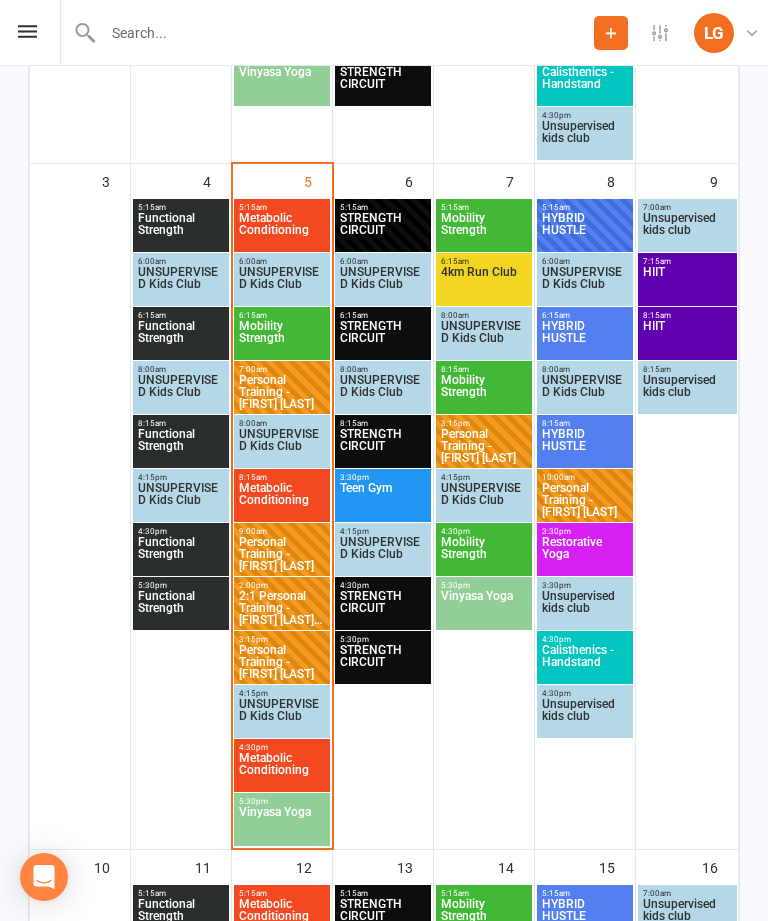 click on "STRENGTH CIRCUIT" at bounding box center [383, 230] 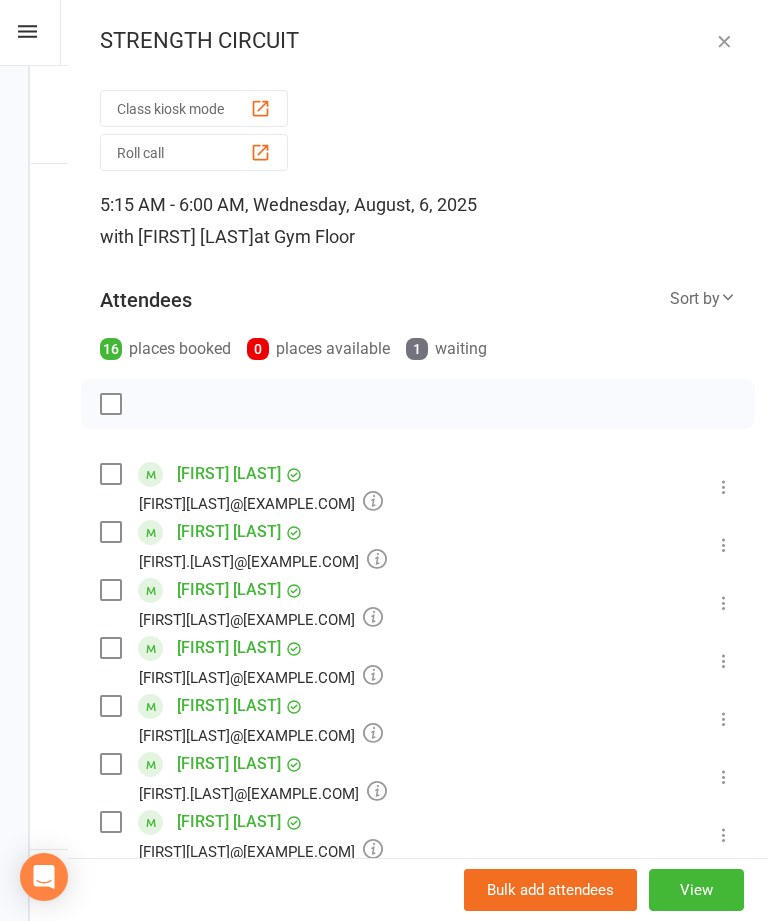 click at bounding box center [724, 41] 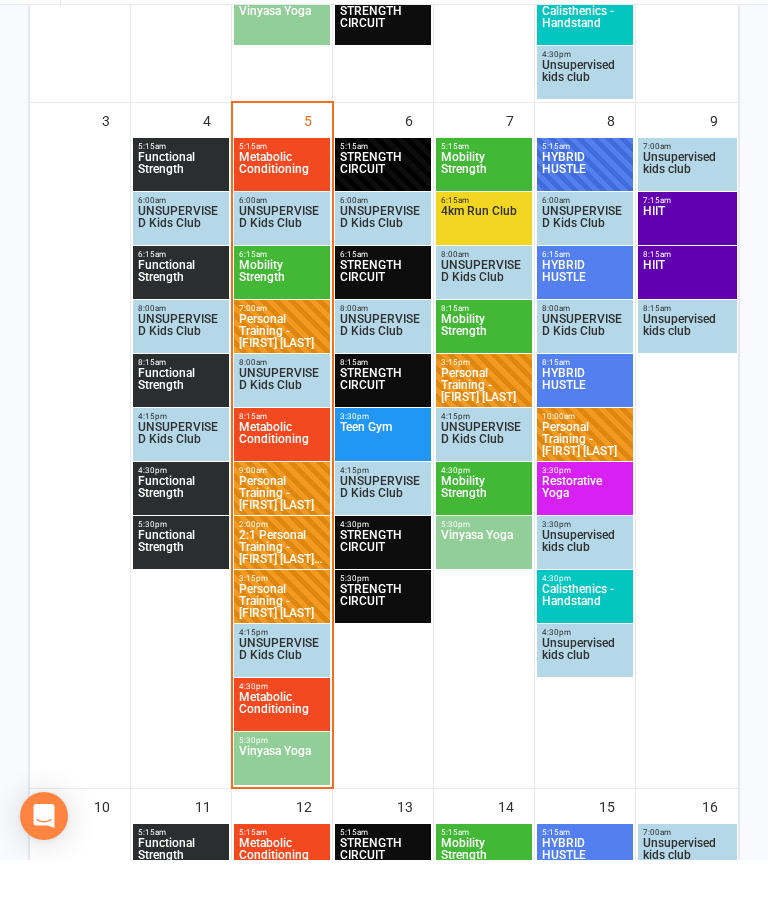 scroll, scrollTop: 974, scrollLeft: 0, axis: vertical 